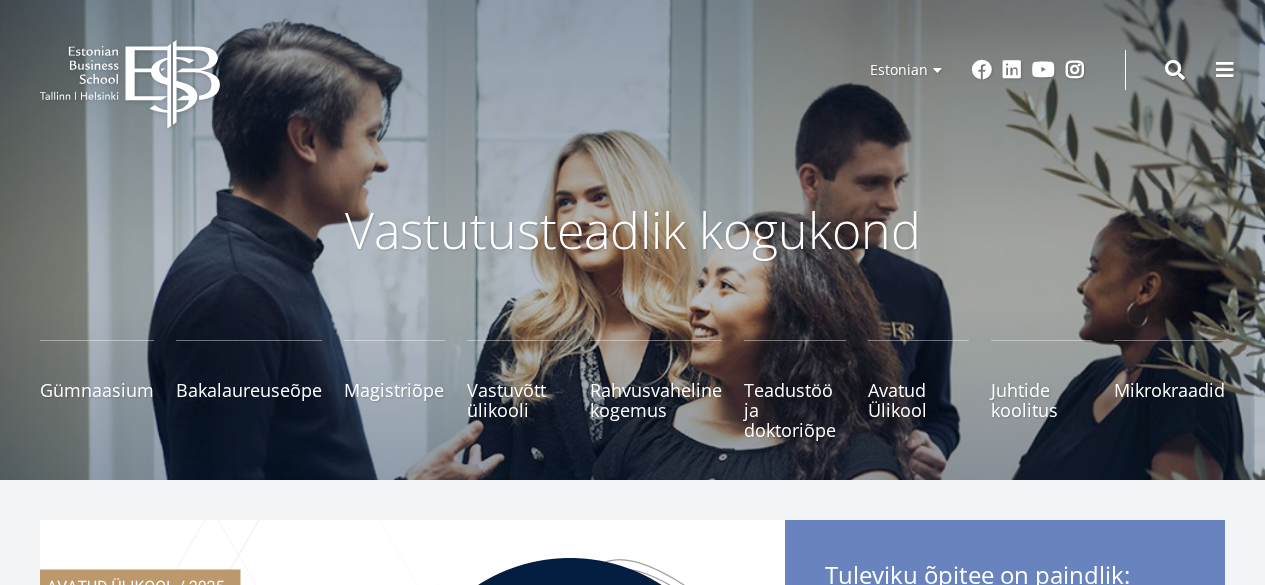 scroll, scrollTop: 0, scrollLeft: 0, axis: both 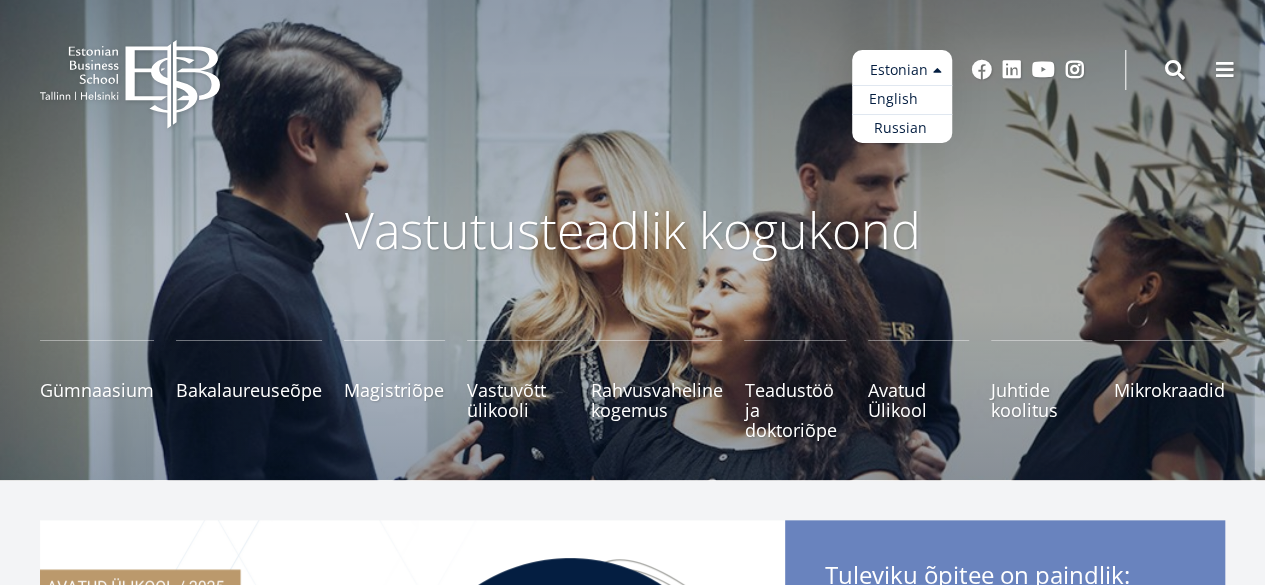 click on "English" at bounding box center (902, 99) 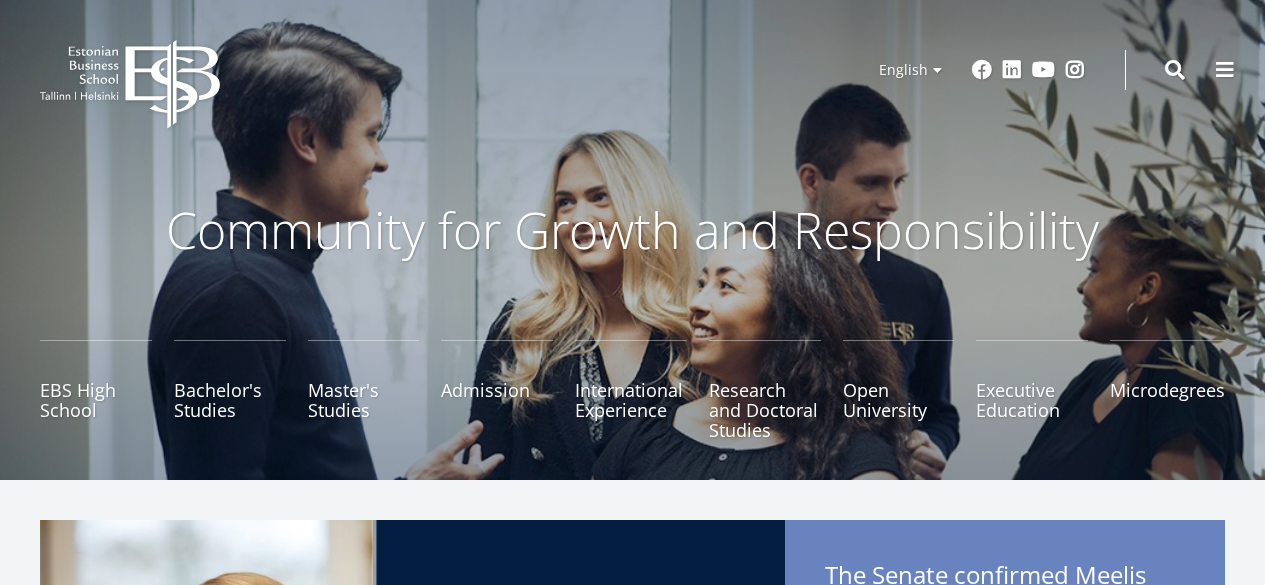scroll, scrollTop: 0, scrollLeft: 0, axis: both 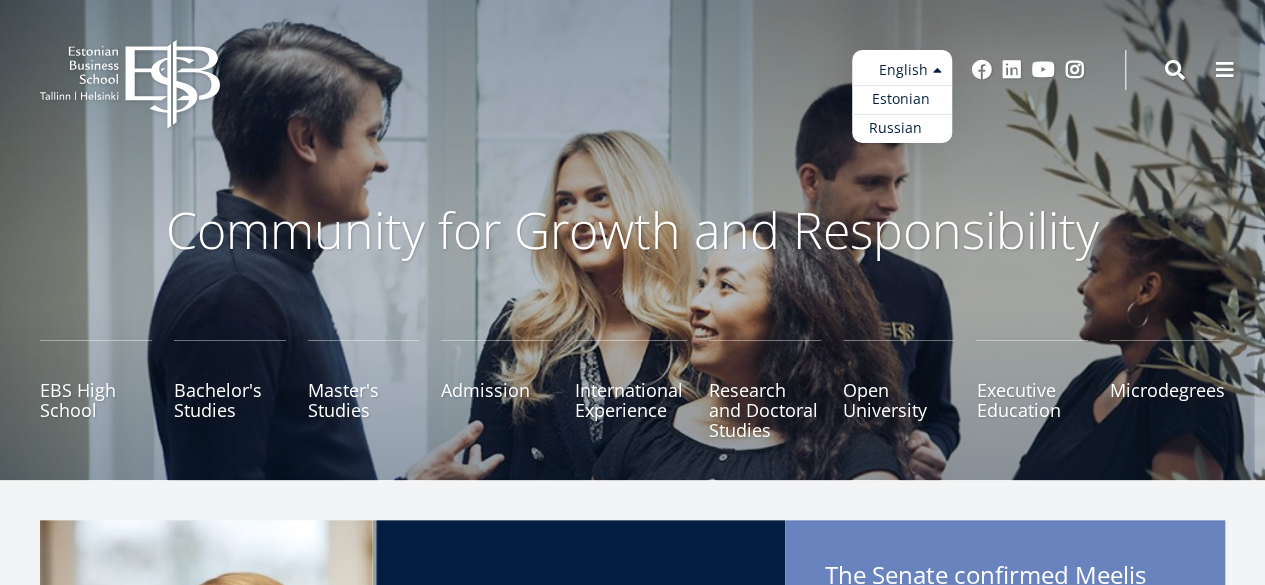 click on "Russian" at bounding box center (902, 128) 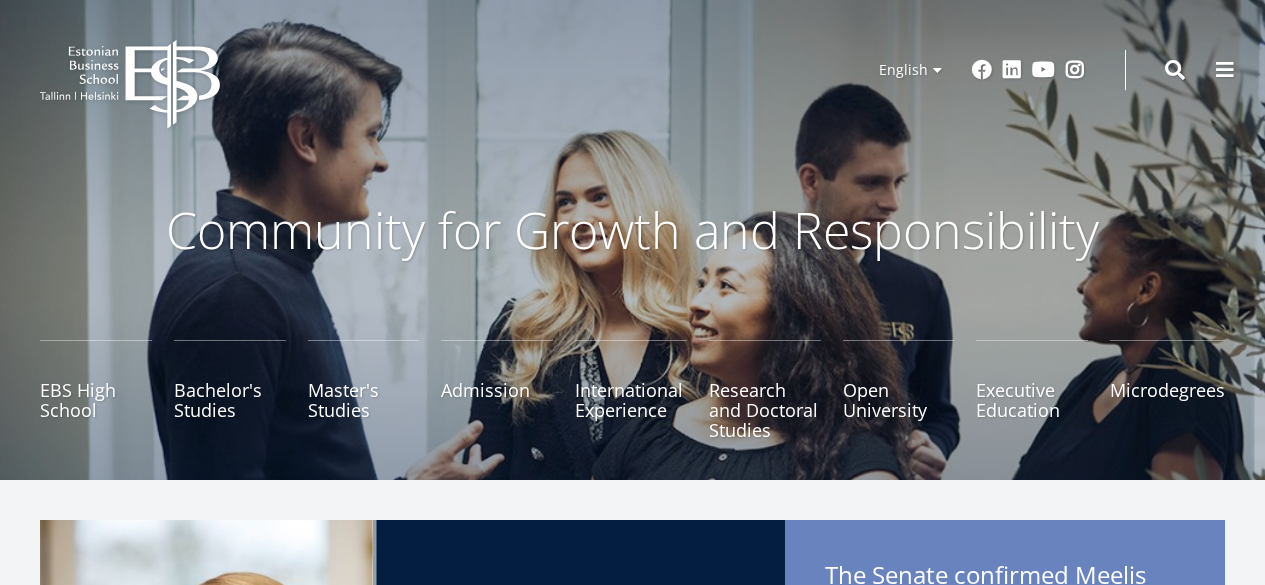 scroll, scrollTop: 0, scrollLeft: 0, axis: both 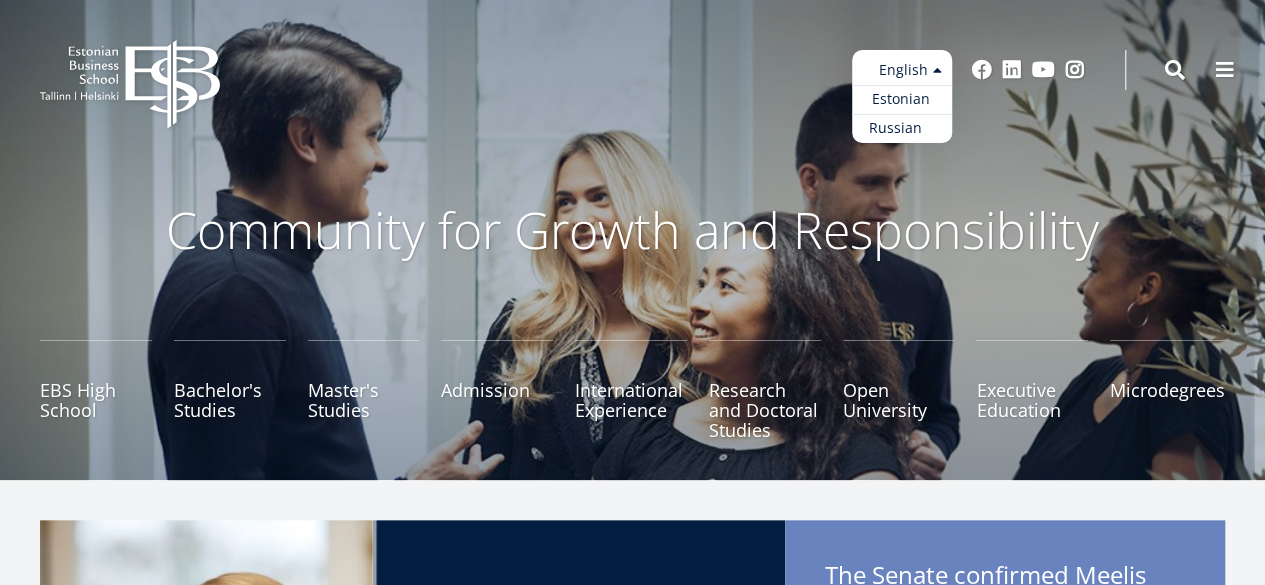 click on "Russian" at bounding box center [902, 128] 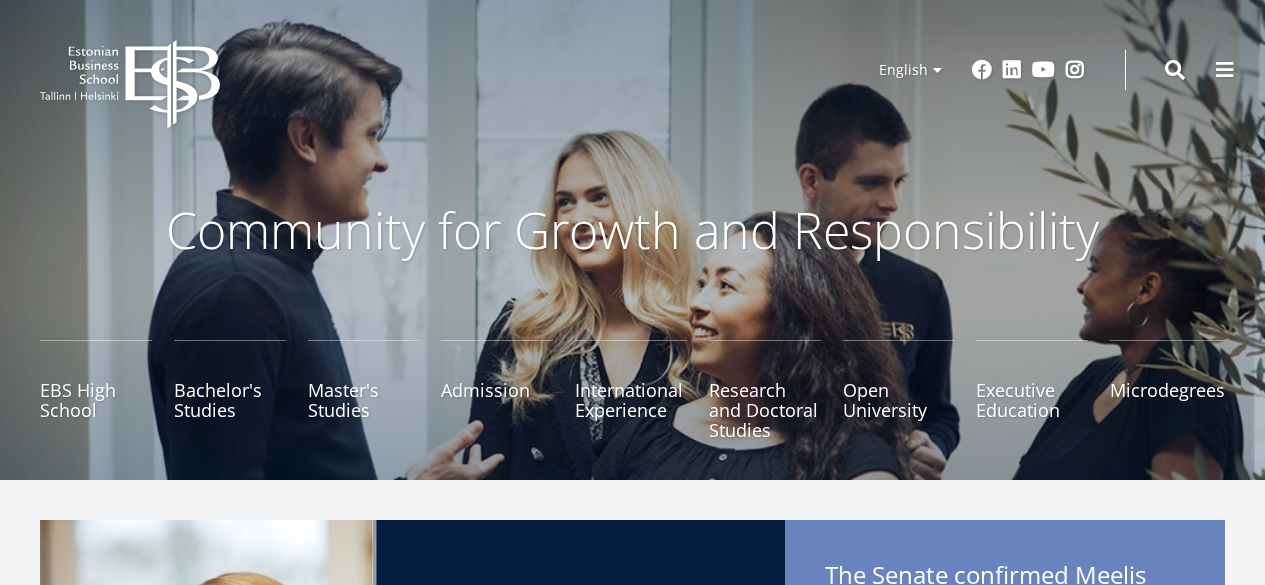 scroll, scrollTop: 0, scrollLeft: 0, axis: both 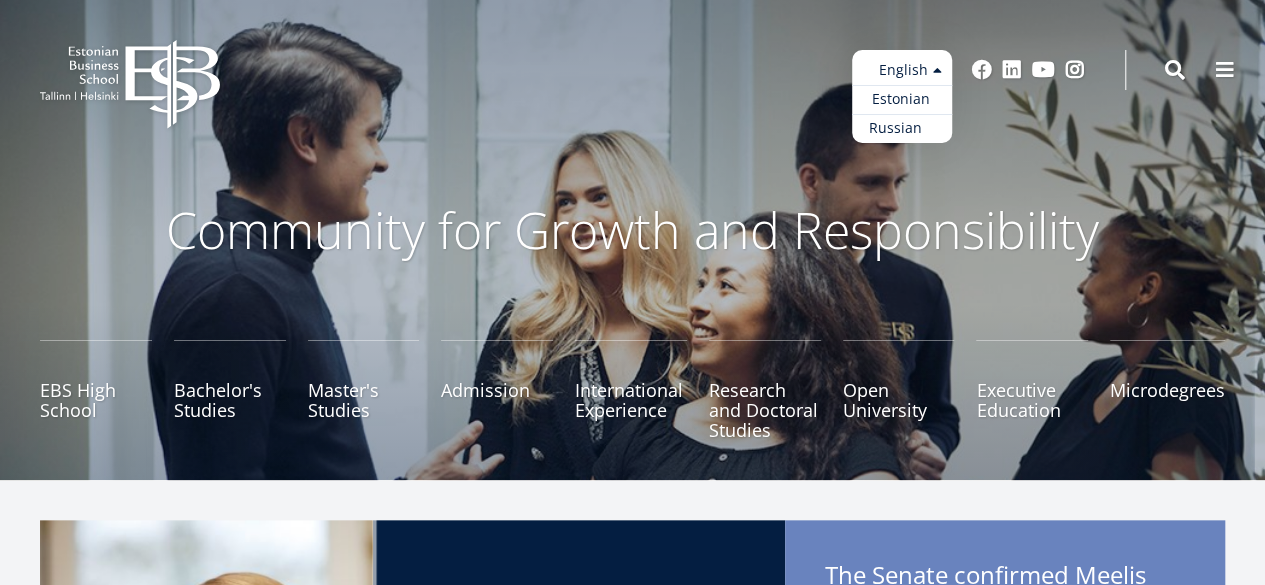 click on "Russian" at bounding box center (902, 128) 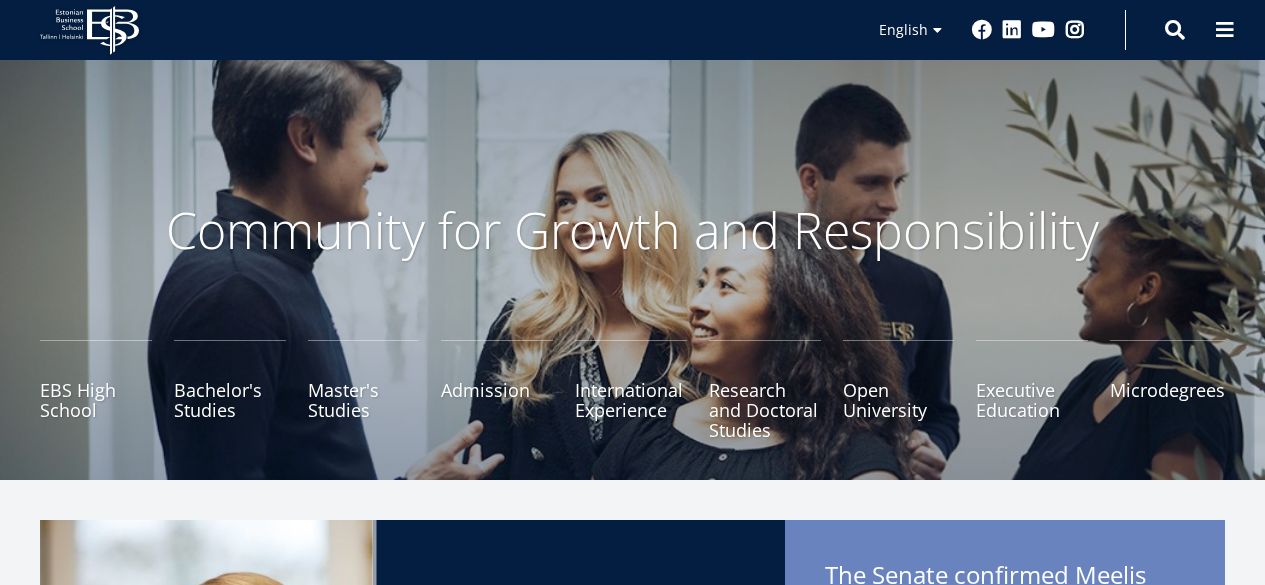 scroll, scrollTop: 600, scrollLeft: 0, axis: vertical 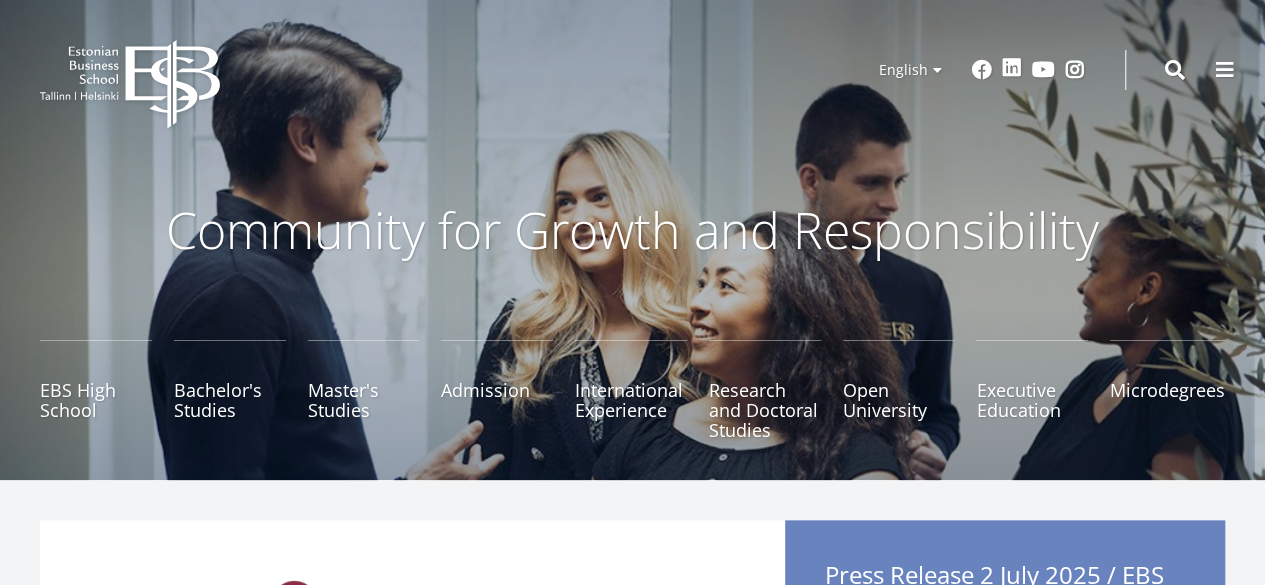 click on "Linkedin" at bounding box center (1012, 70) 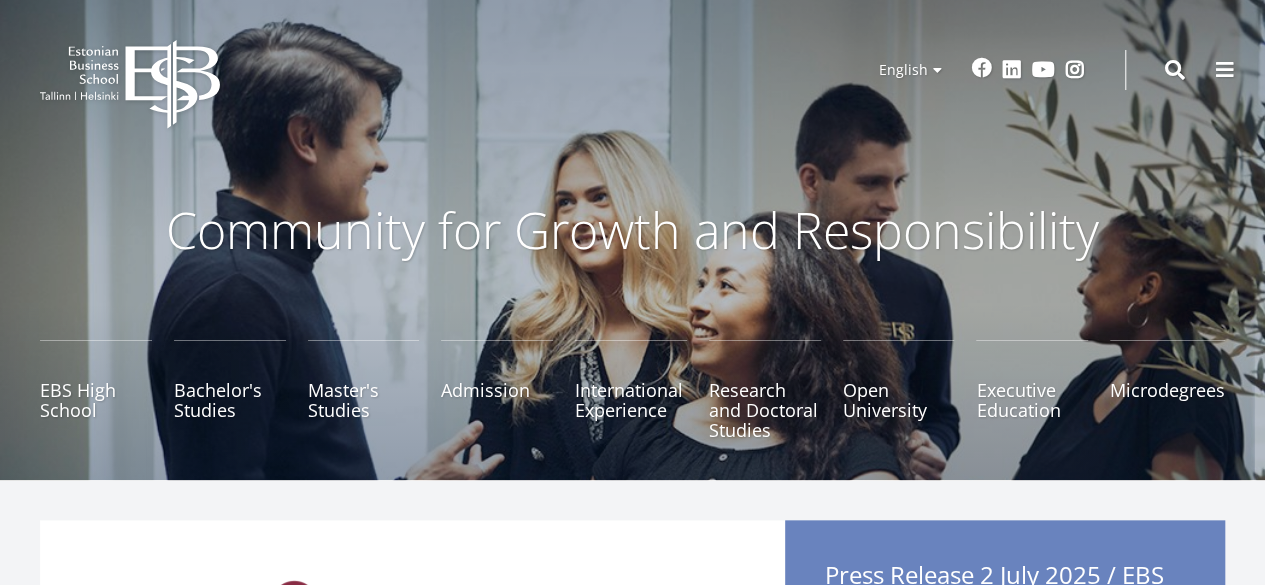click on "Facebook" at bounding box center [982, 68] 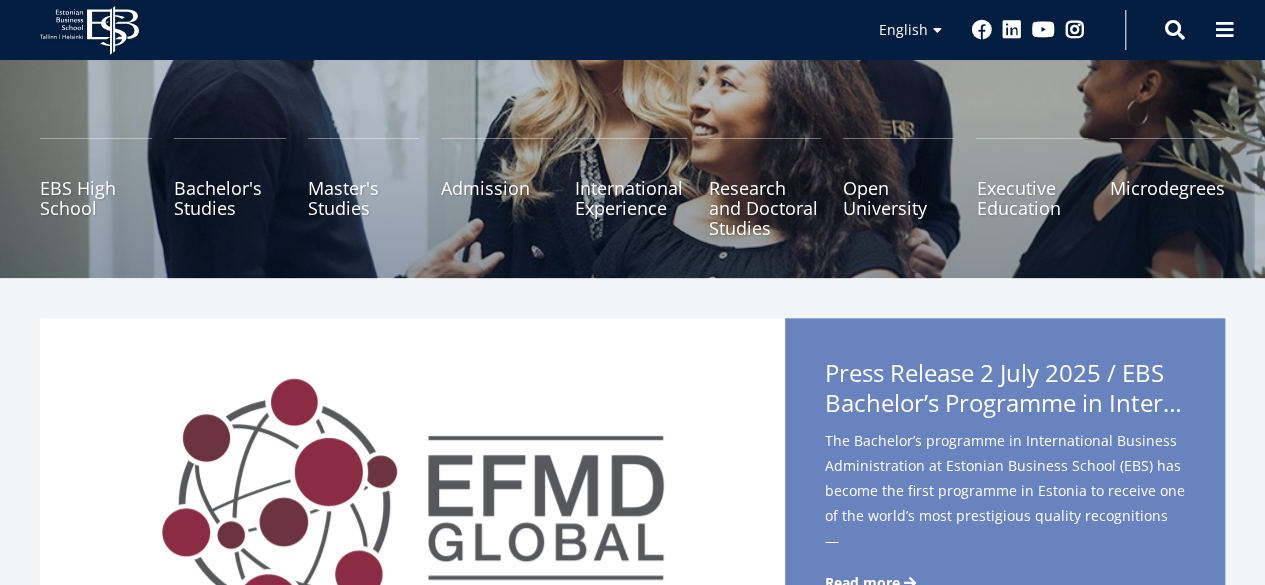 scroll, scrollTop: 200, scrollLeft: 0, axis: vertical 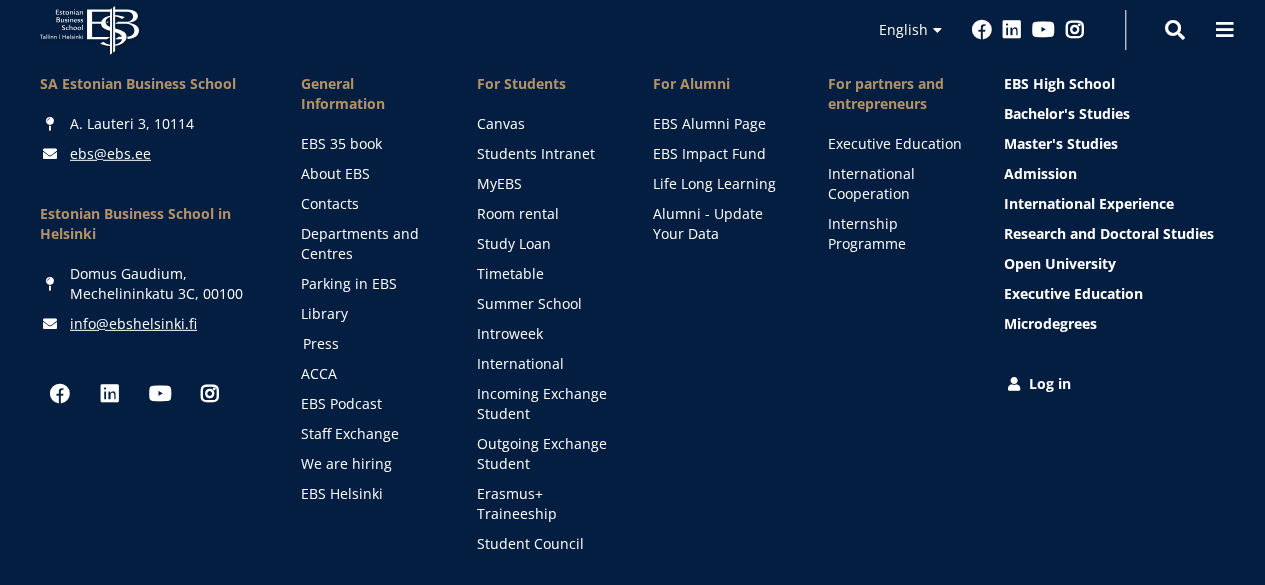 click on "Press" at bounding box center [371, 344] 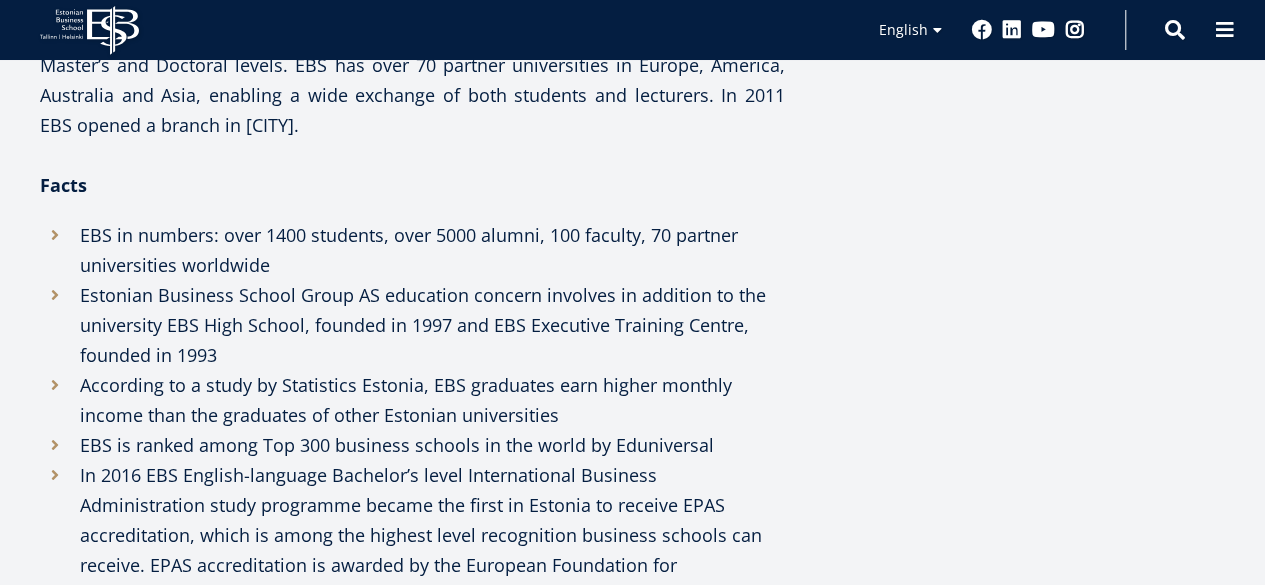 scroll, scrollTop: 700, scrollLeft: 0, axis: vertical 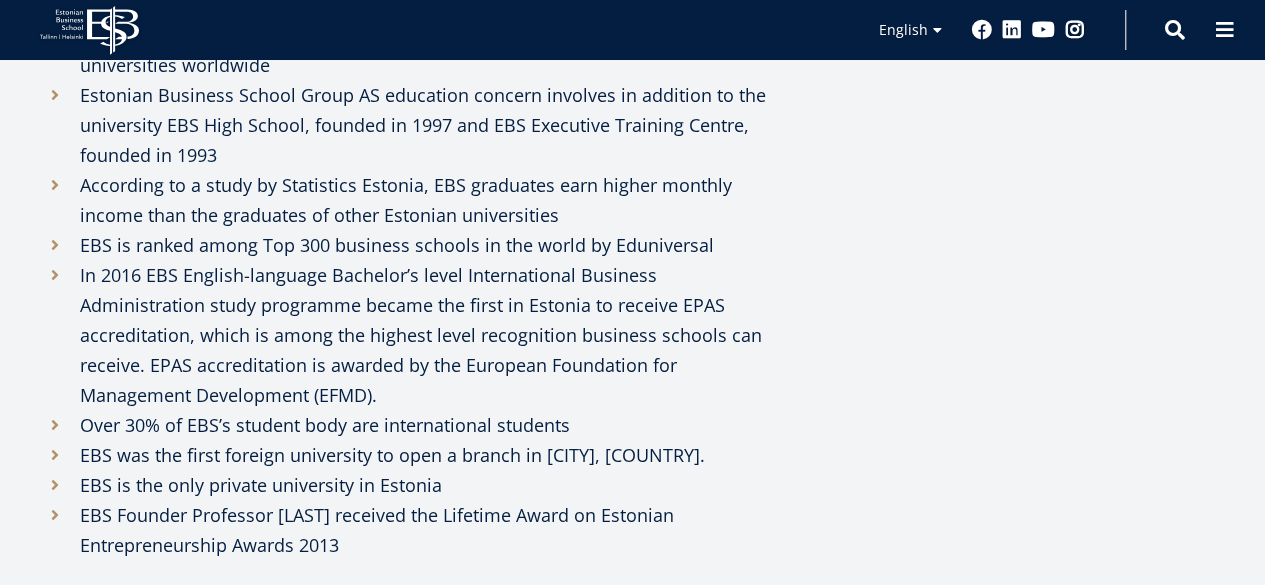 click on "EBS is ranked among Top 300 business schools in the world by Eduniversal" at bounding box center (412, 245) 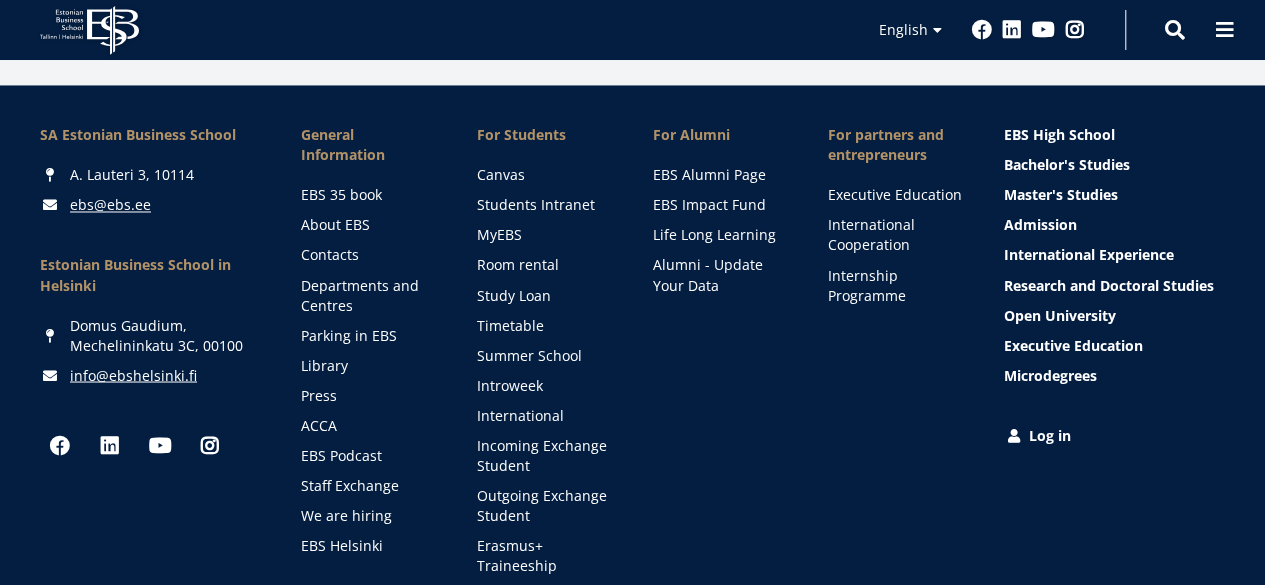 scroll, scrollTop: 1700, scrollLeft: 0, axis: vertical 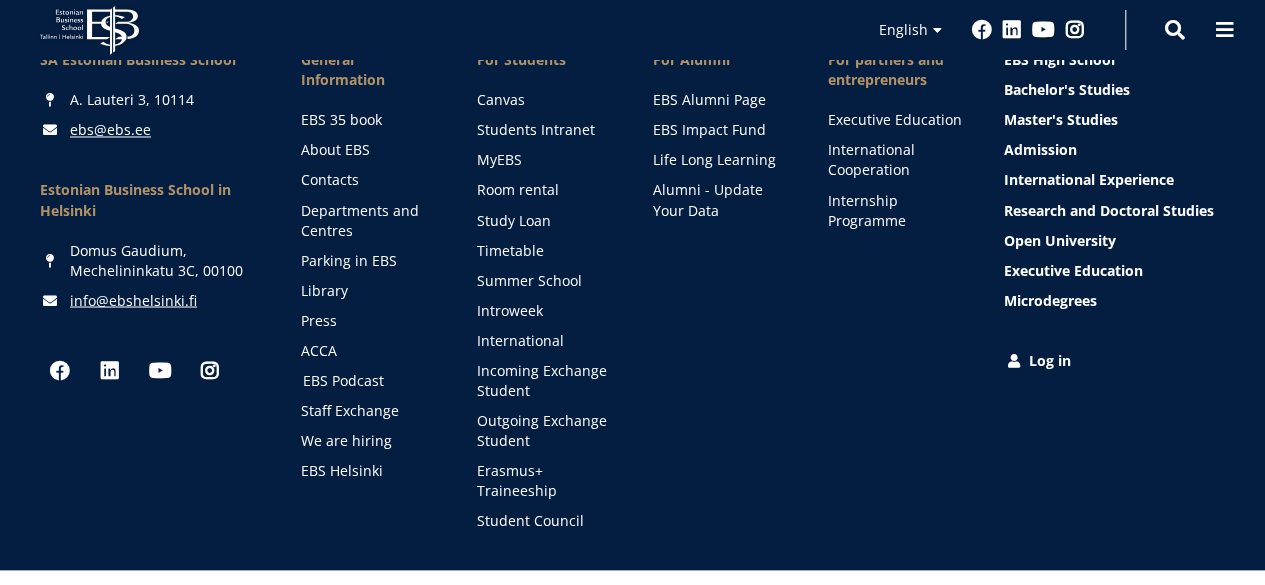 click on "EBS Podcast" at bounding box center [371, 380] 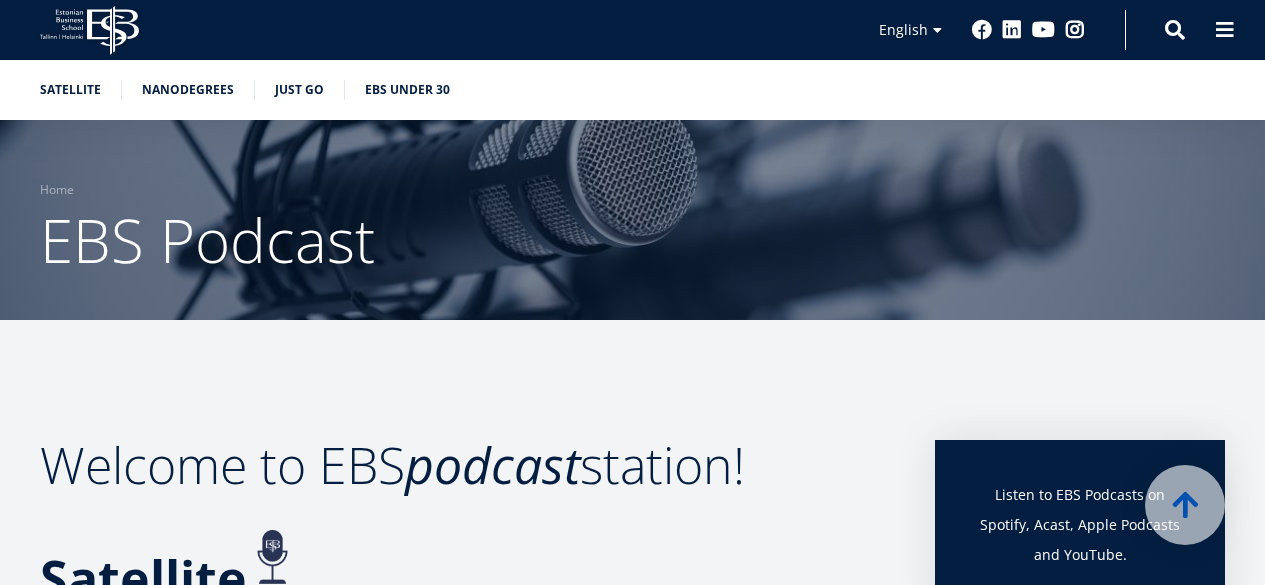 scroll, scrollTop: 476, scrollLeft: 0, axis: vertical 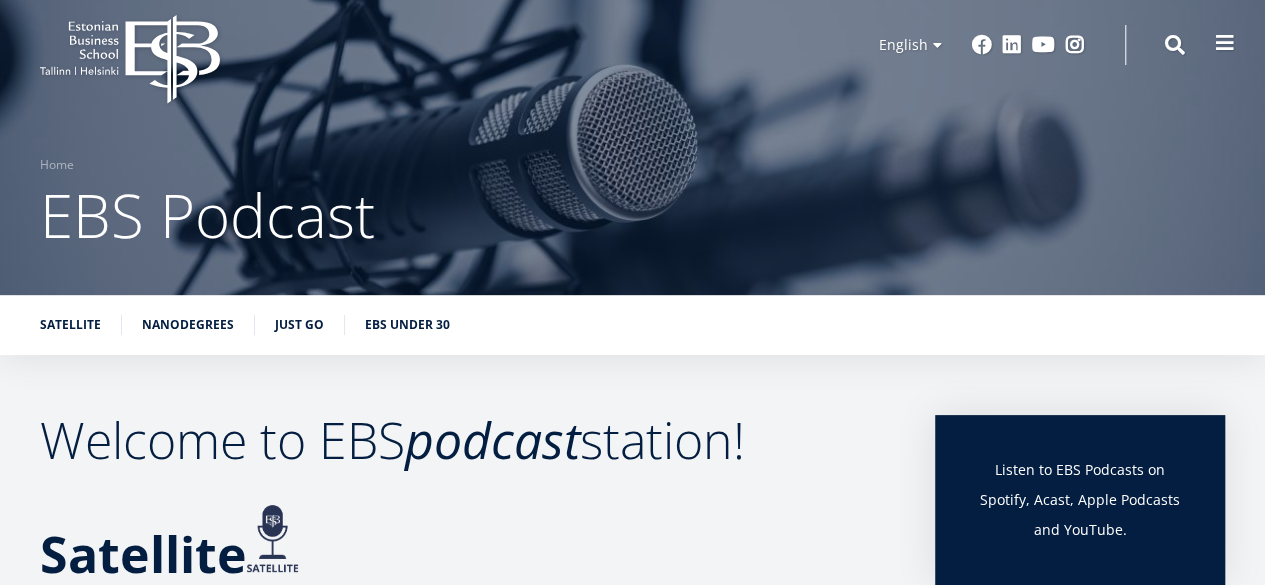 click at bounding box center [1225, 43] 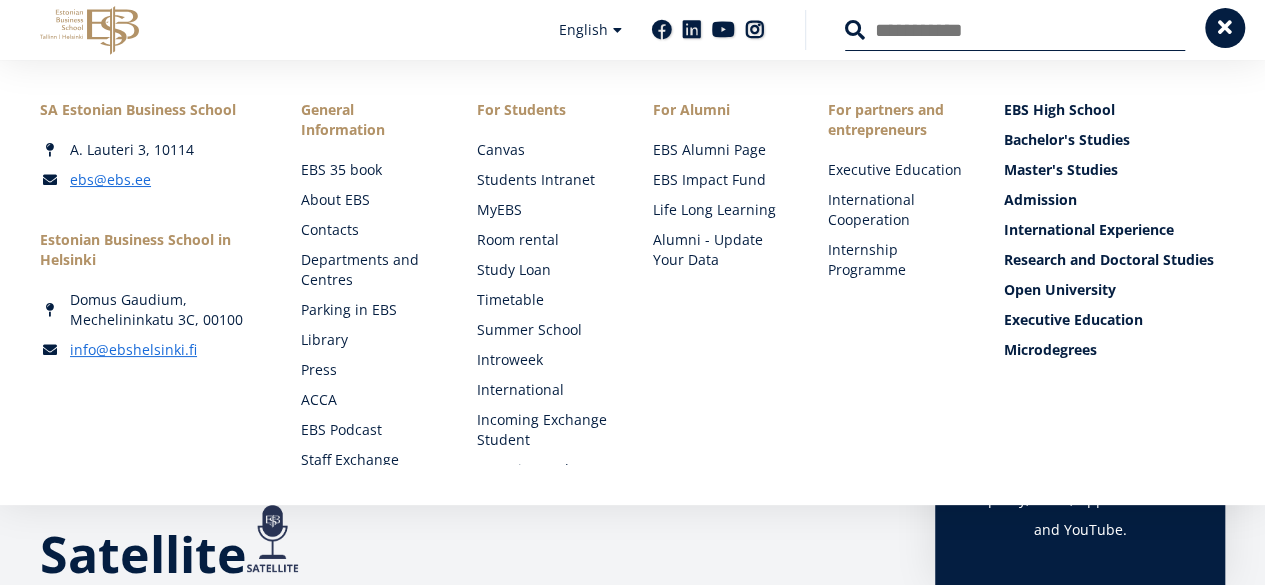click at bounding box center (1225, 28) 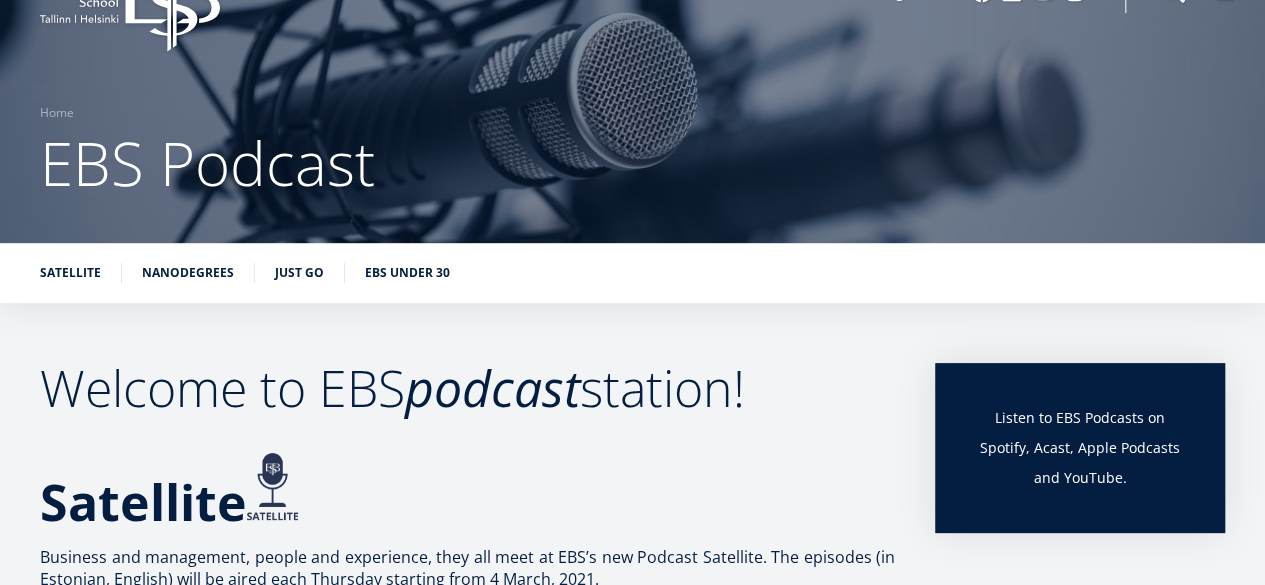 scroll, scrollTop: 0, scrollLeft: 0, axis: both 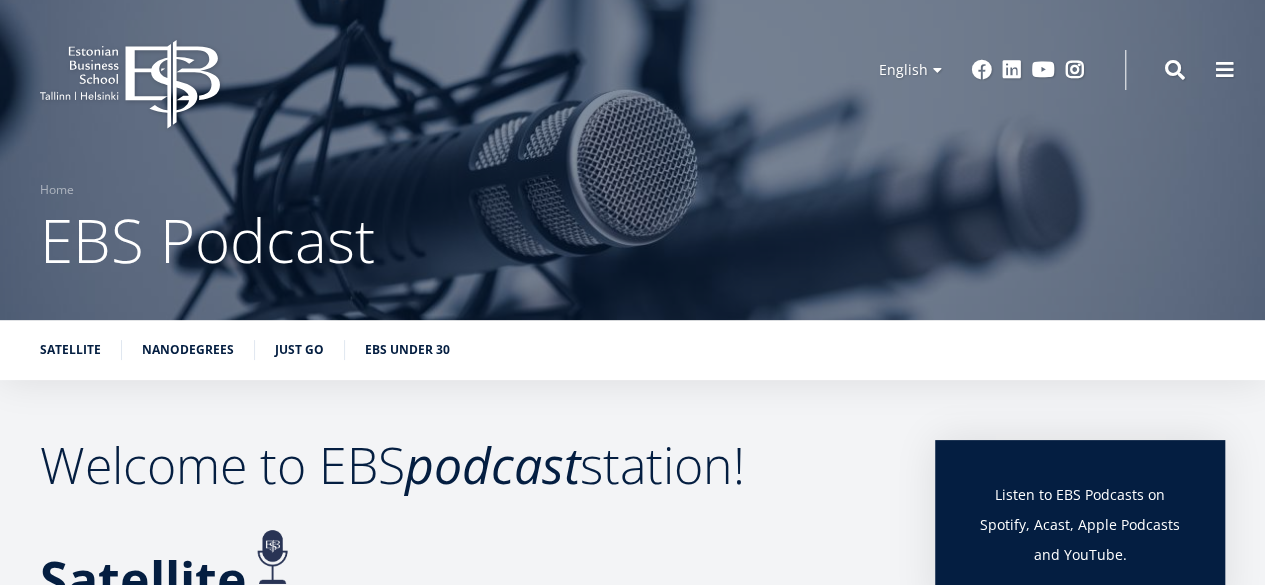 click 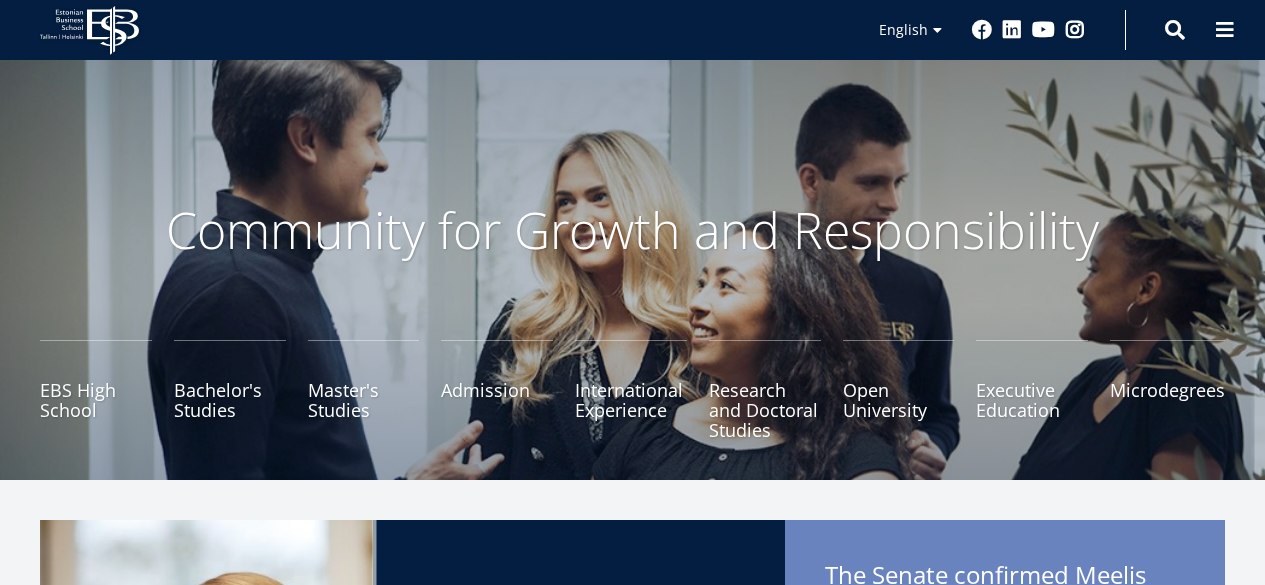 scroll, scrollTop: 800, scrollLeft: 0, axis: vertical 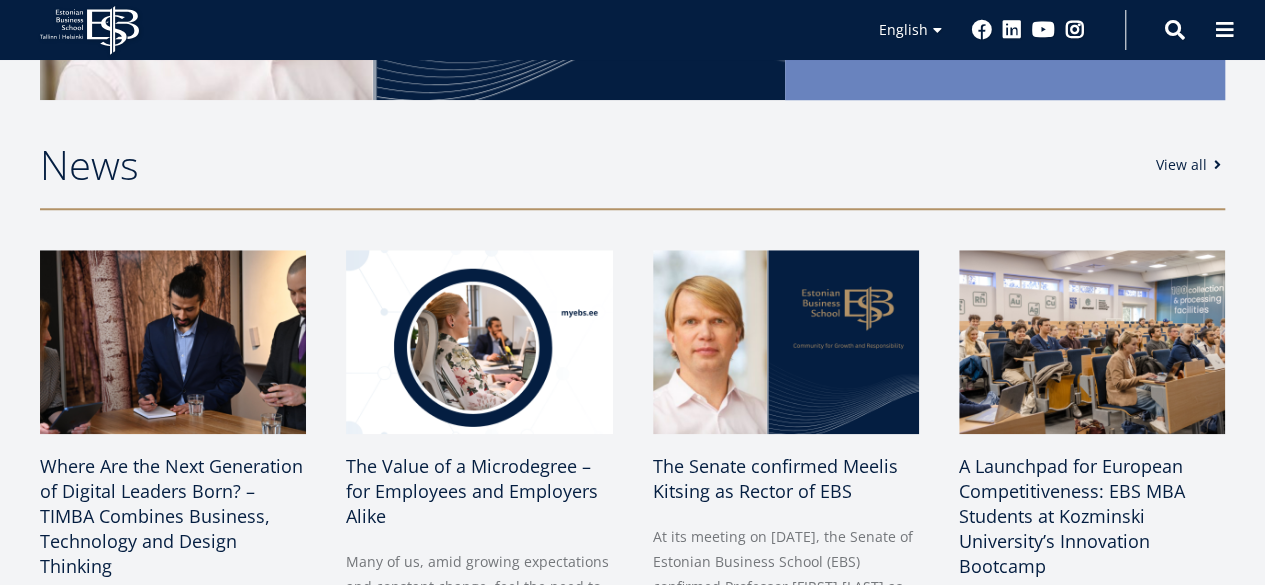 click on "View all" at bounding box center [1191, 165] 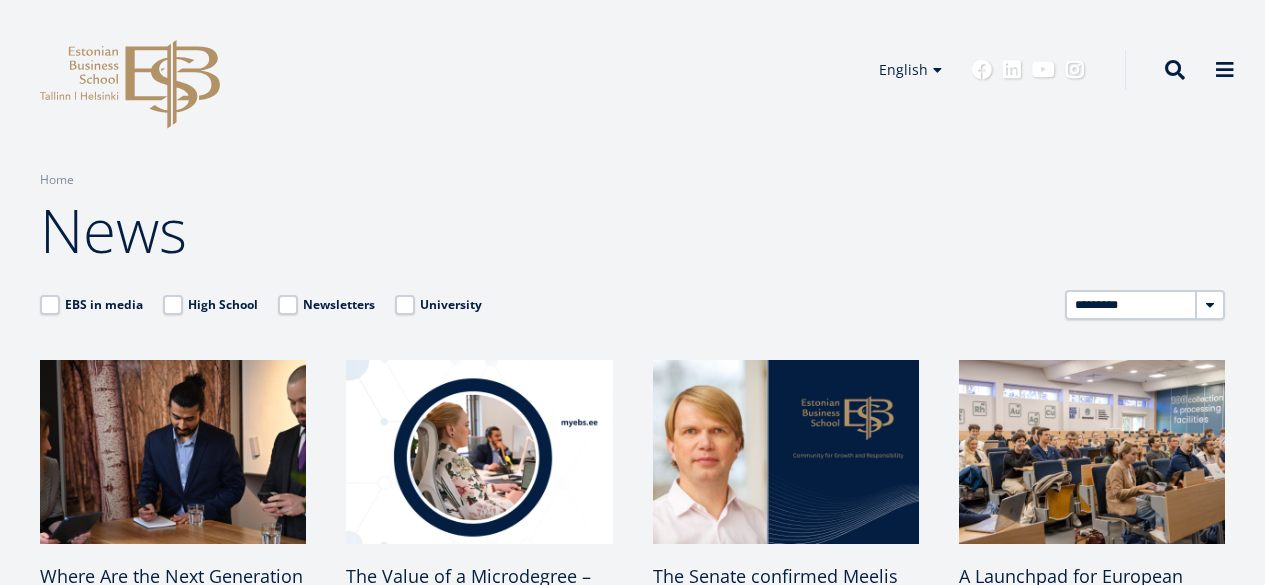 scroll, scrollTop: 0, scrollLeft: 0, axis: both 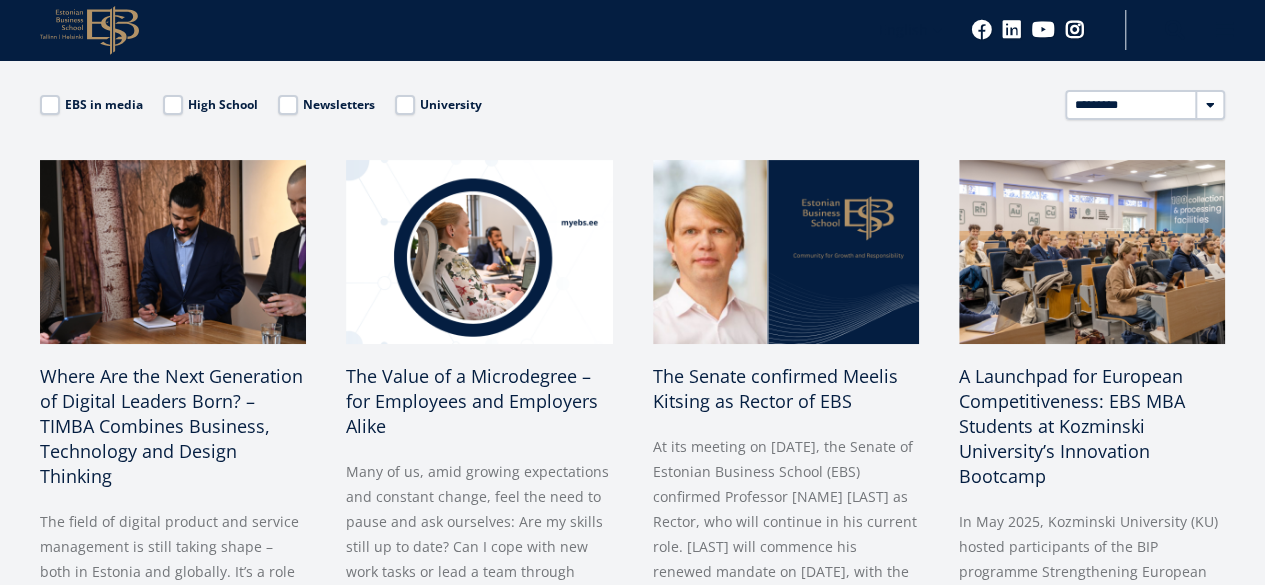 click on "********* **** **** **** **** **** **** **** **** **** **** **** **** **** **** ****" at bounding box center (1145, 105) 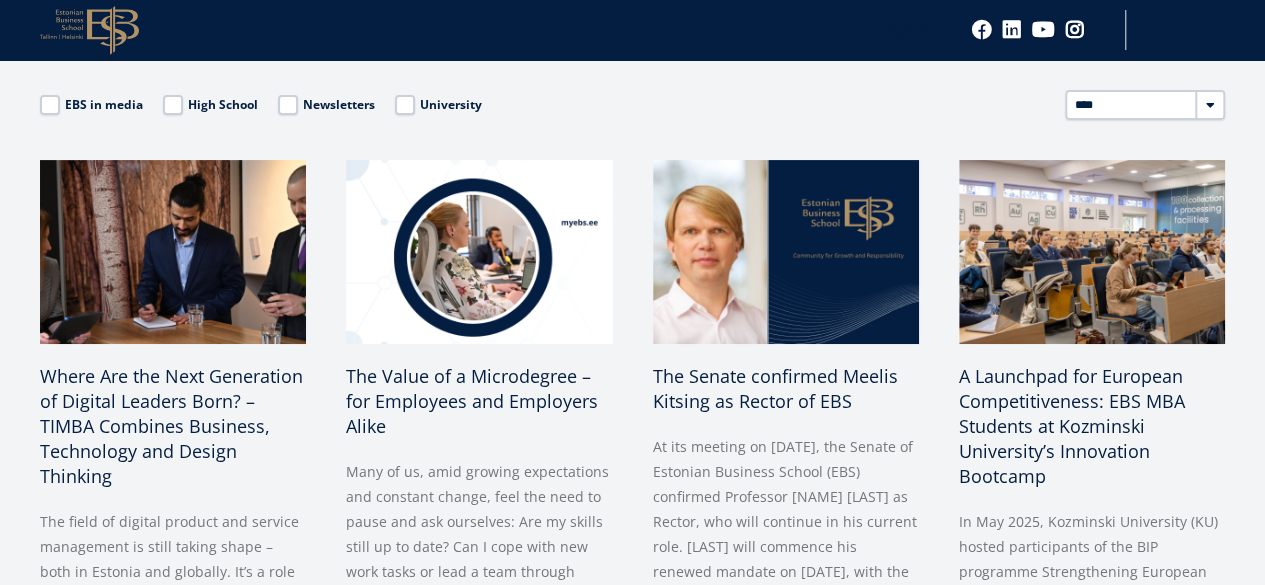 click on "********* **** **** **** **** **** **** **** **** **** **** **** **** **** **** ****" at bounding box center (1145, 105) 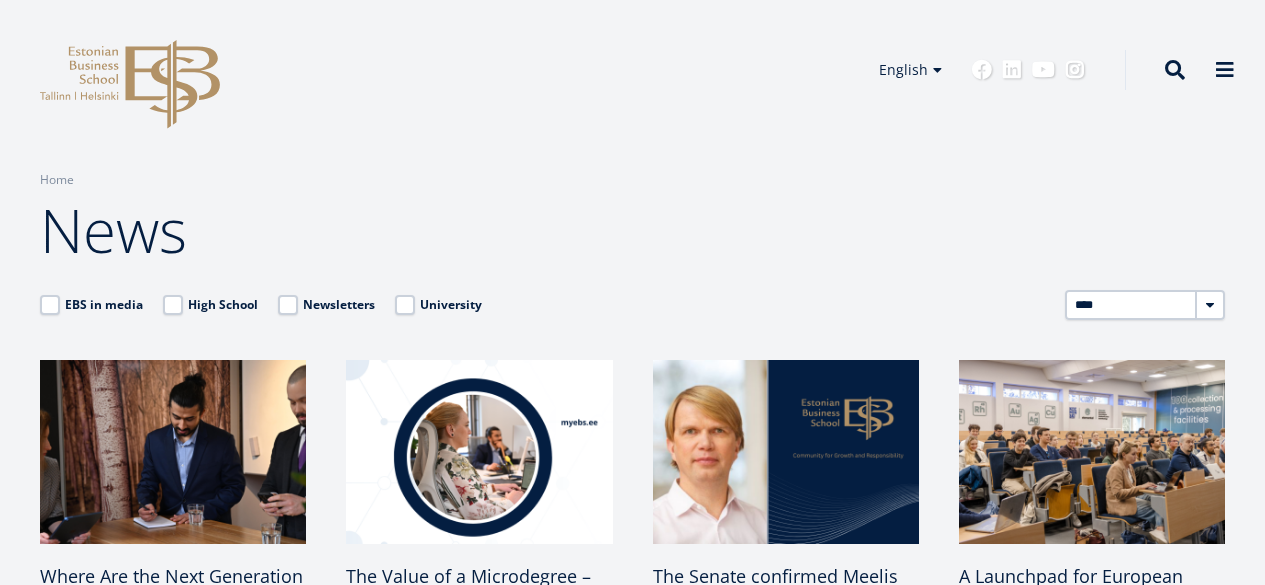 scroll, scrollTop: 0, scrollLeft: 0, axis: both 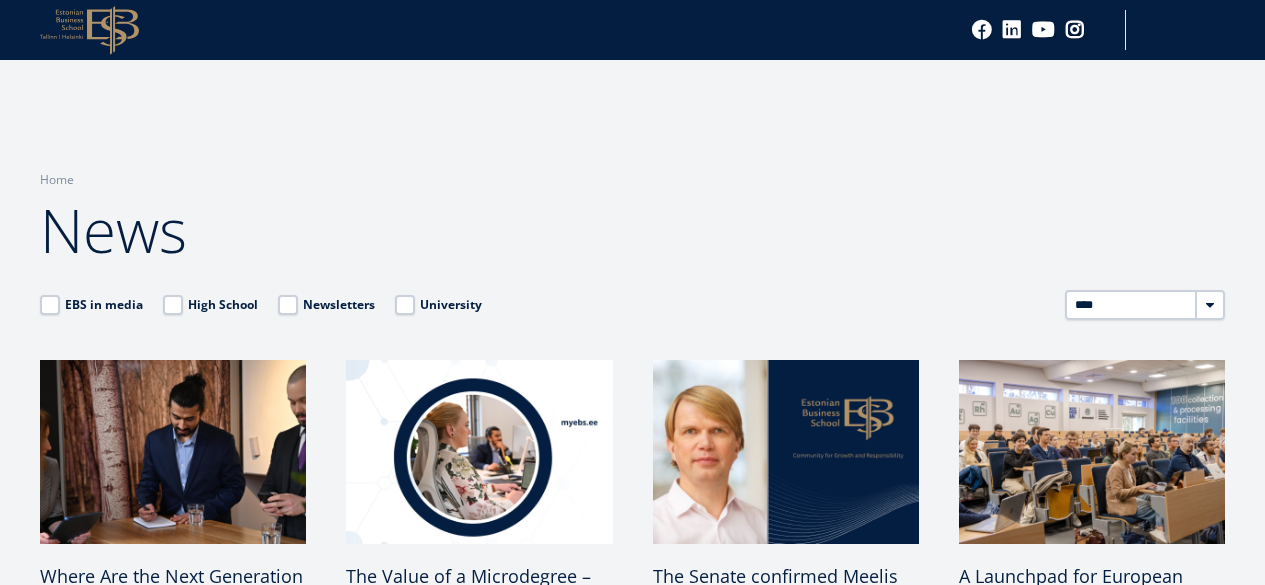 select on "****" 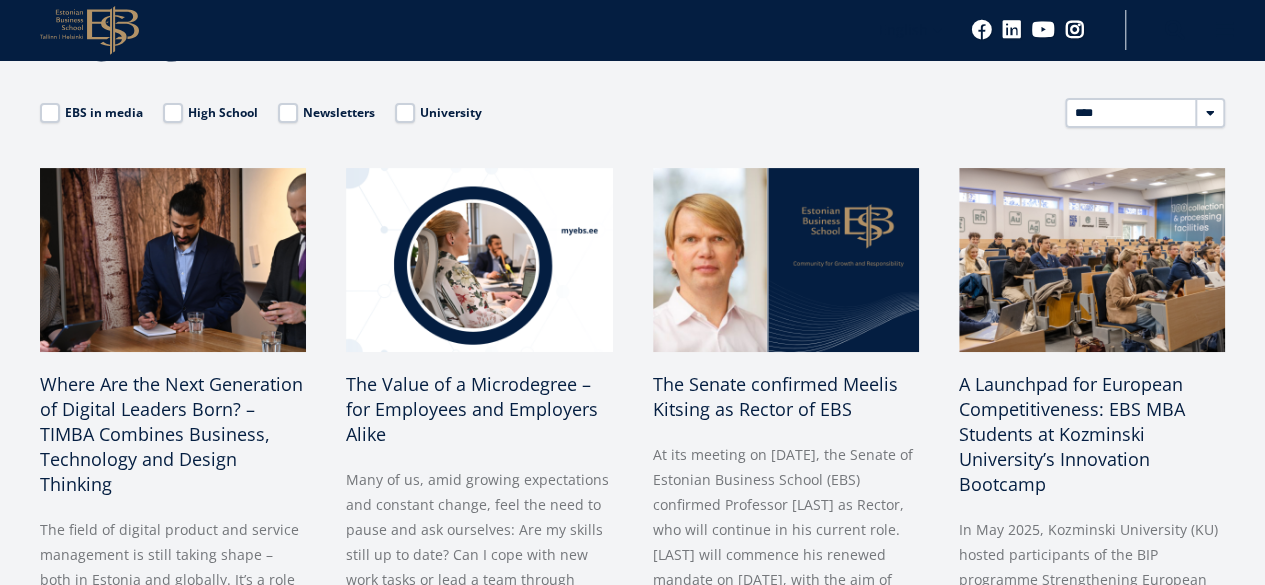 scroll, scrollTop: 0, scrollLeft: 0, axis: both 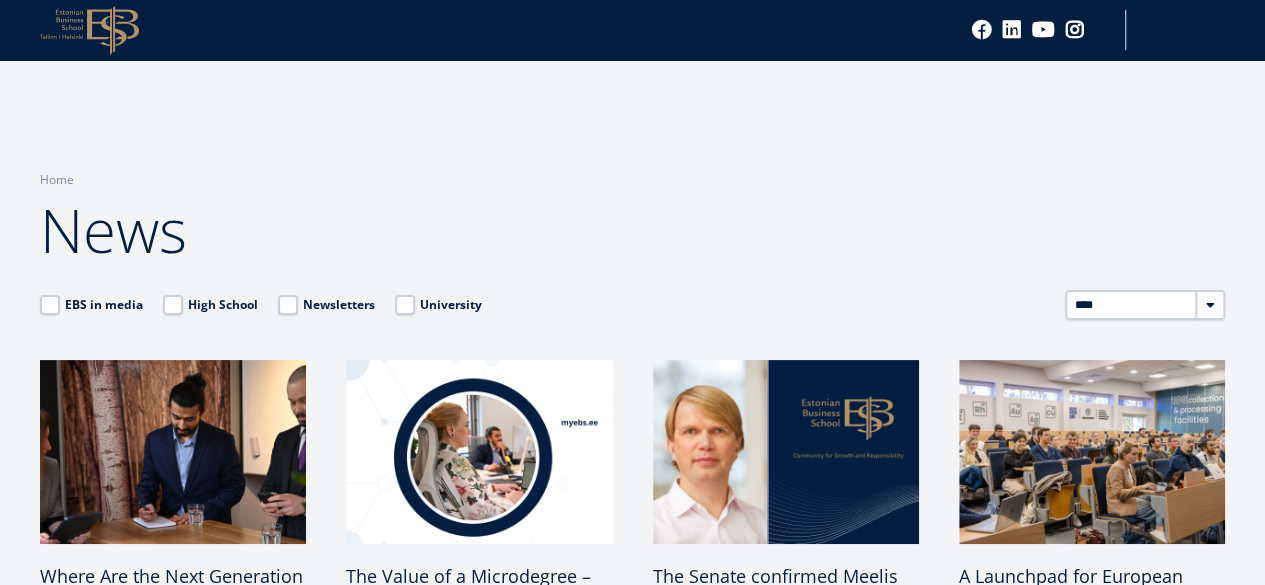 click on "EBS Logo
Created with Sketch." 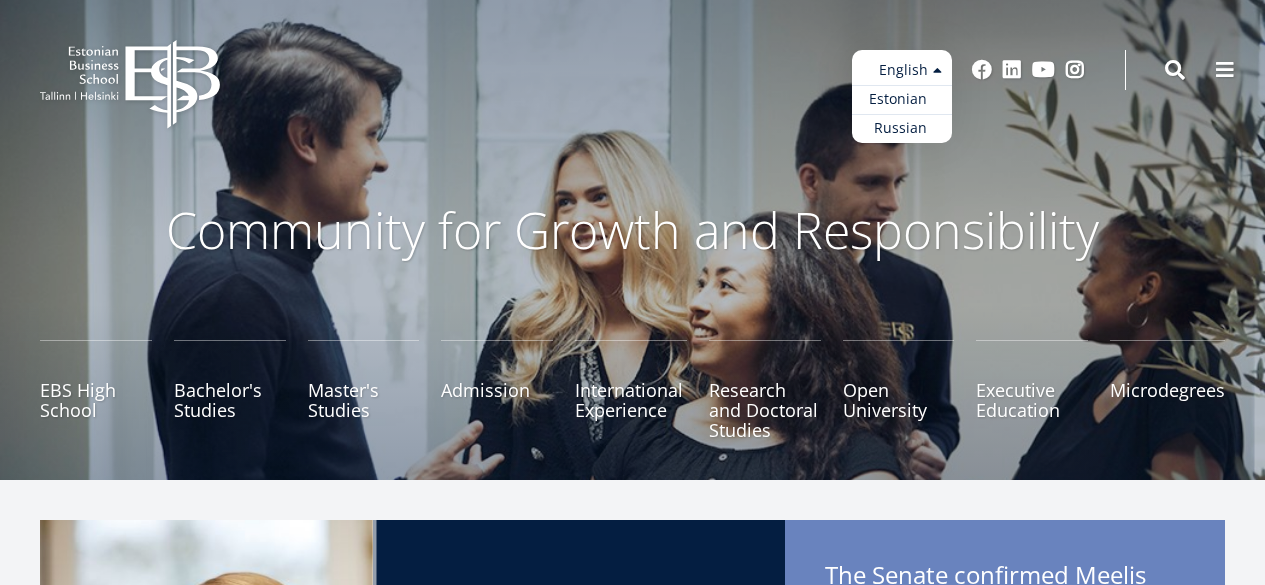 scroll, scrollTop: 0, scrollLeft: 0, axis: both 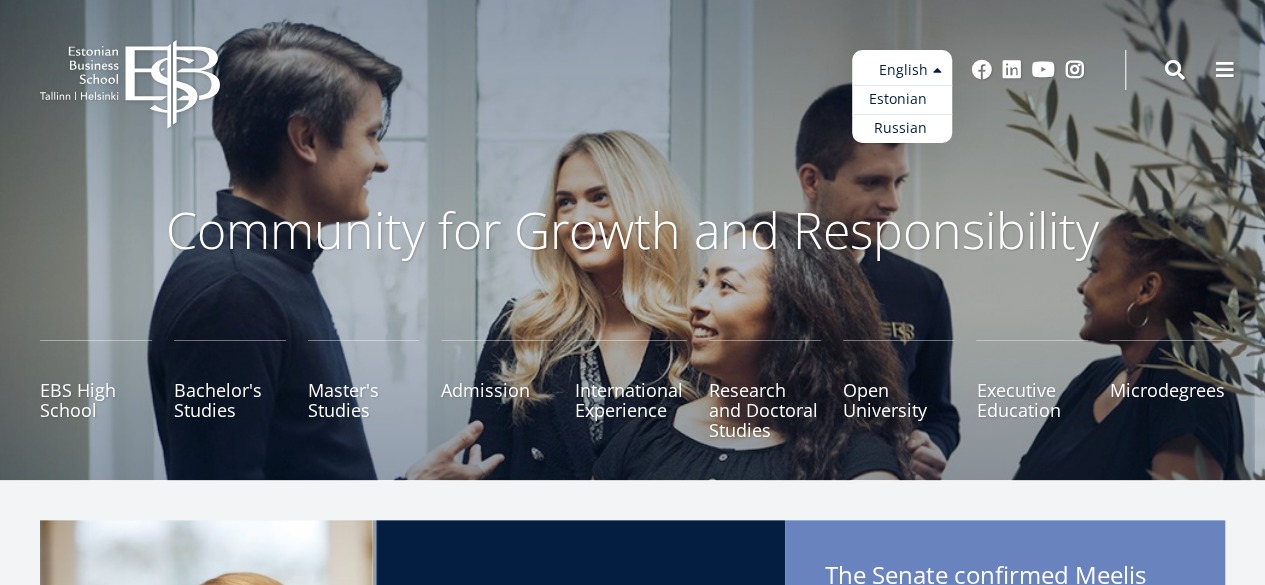 click on "Estonian" at bounding box center [902, 99] 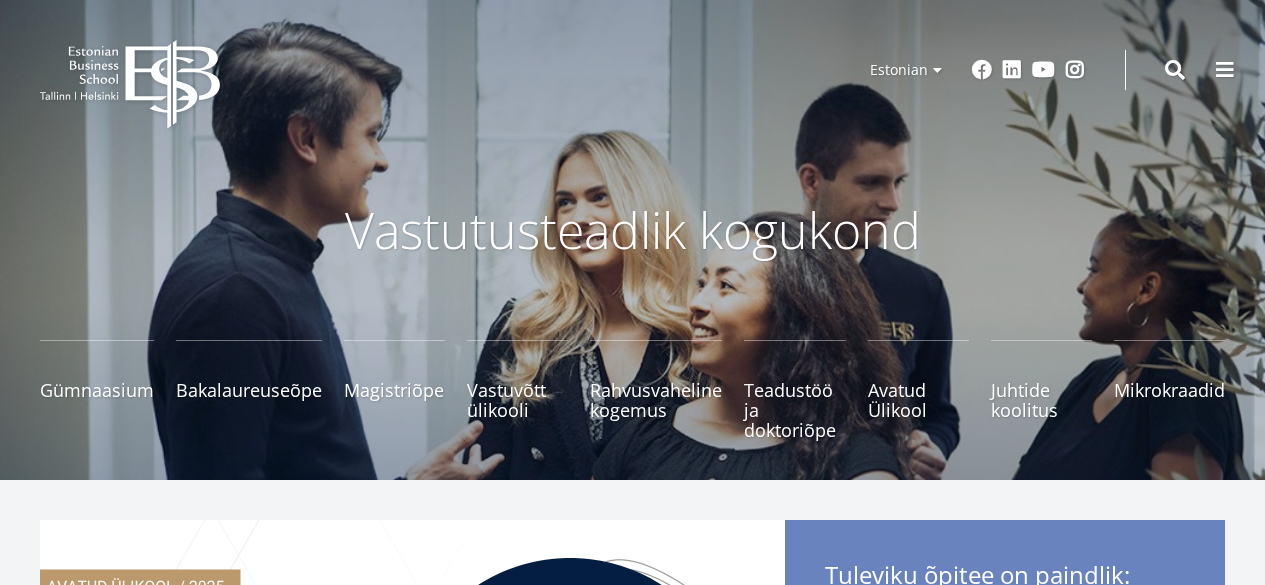 scroll, scrollTop: 0, scrollLeft: 0, axis: both 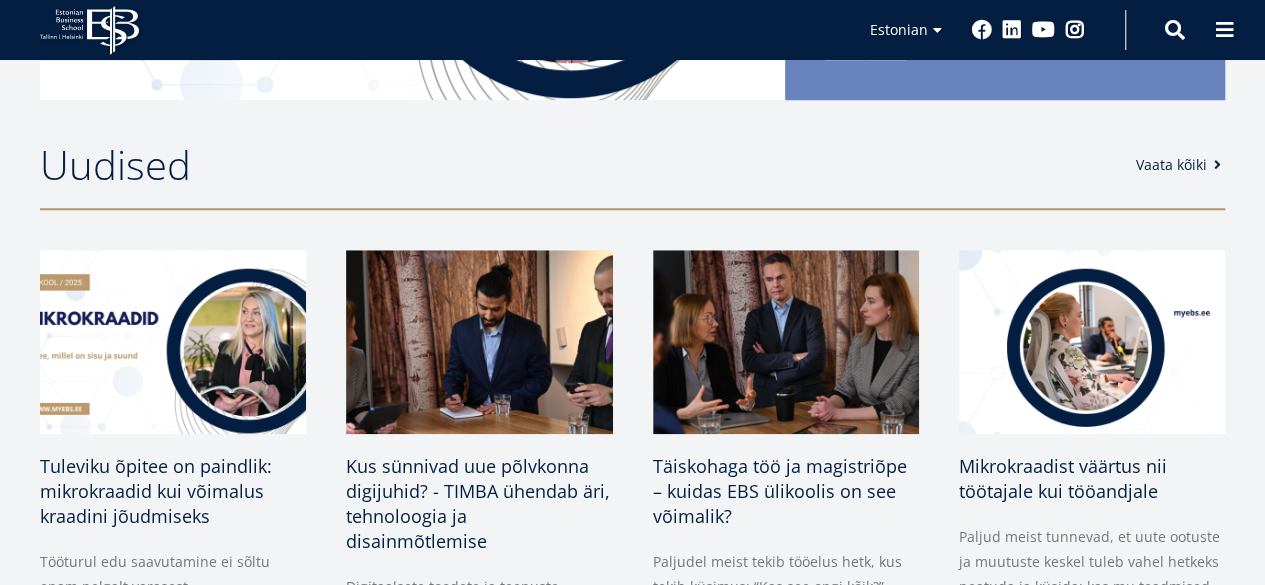 click on "Vaata kõiki" at bounding box center (1181, 165) 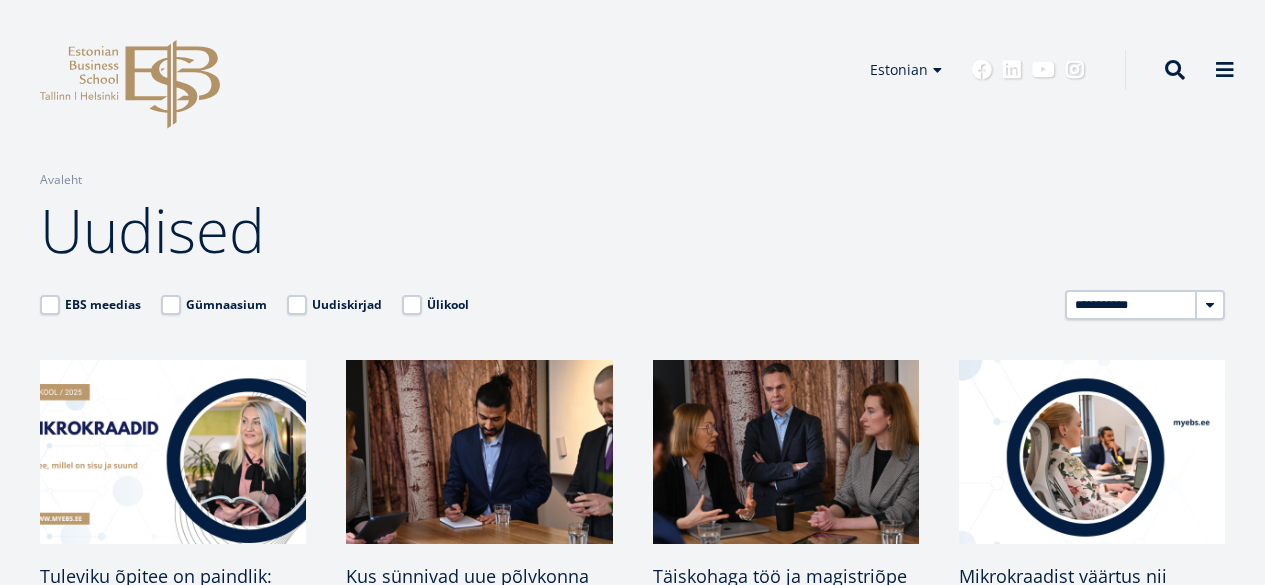 scroll, scrollTop: 0, scrollLeft: 0, axis: both 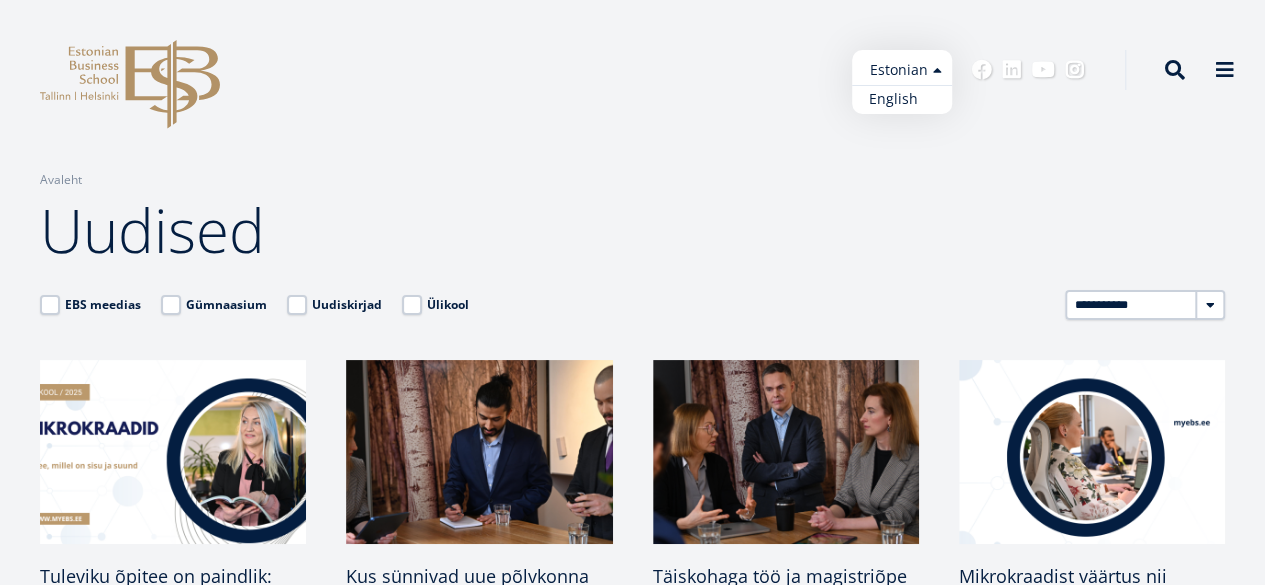 click on "English" at bounding box center [902, 99] 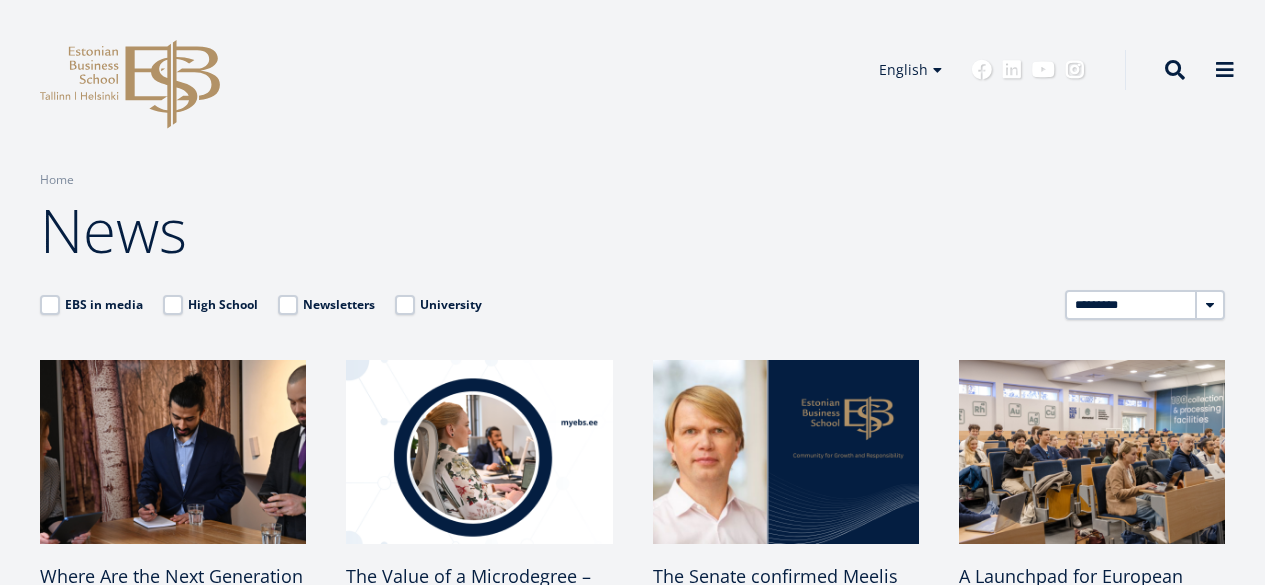 scroll, scrollTop: 0, scrollLeft: 0, axis: both 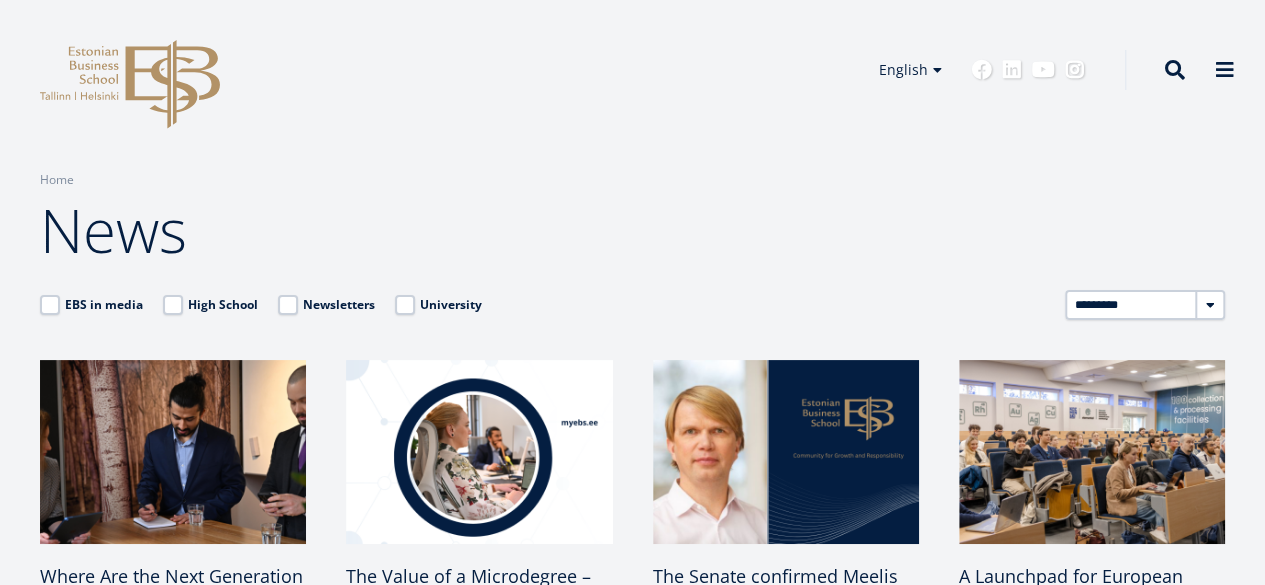click 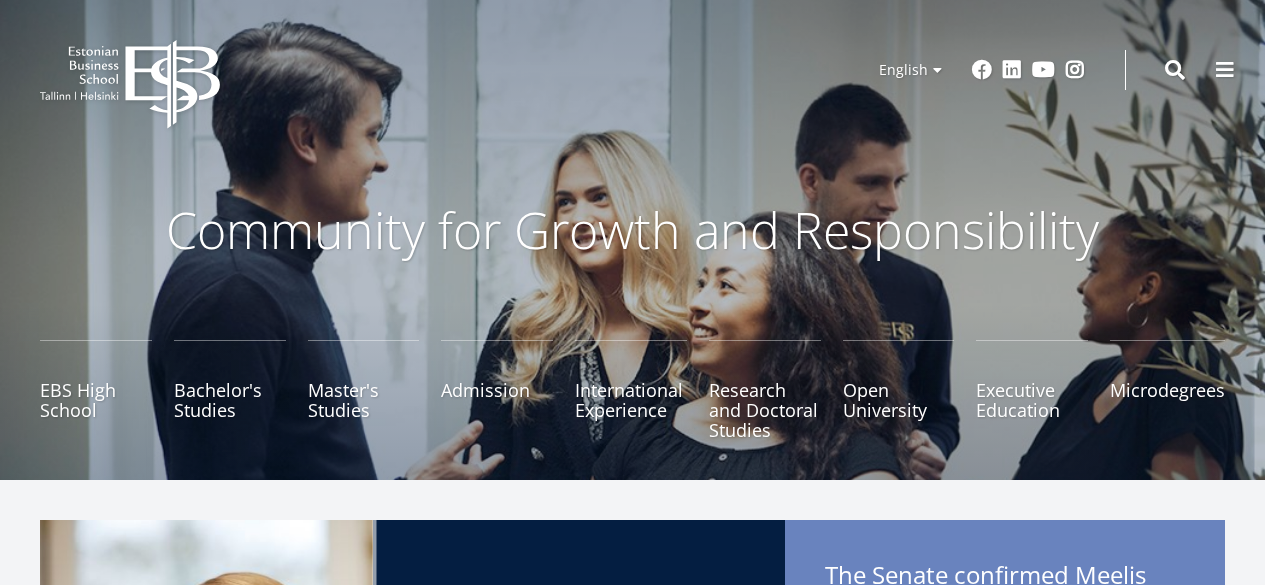 scroll, scrollTop: 0, scrollLeft: 0, axis: both 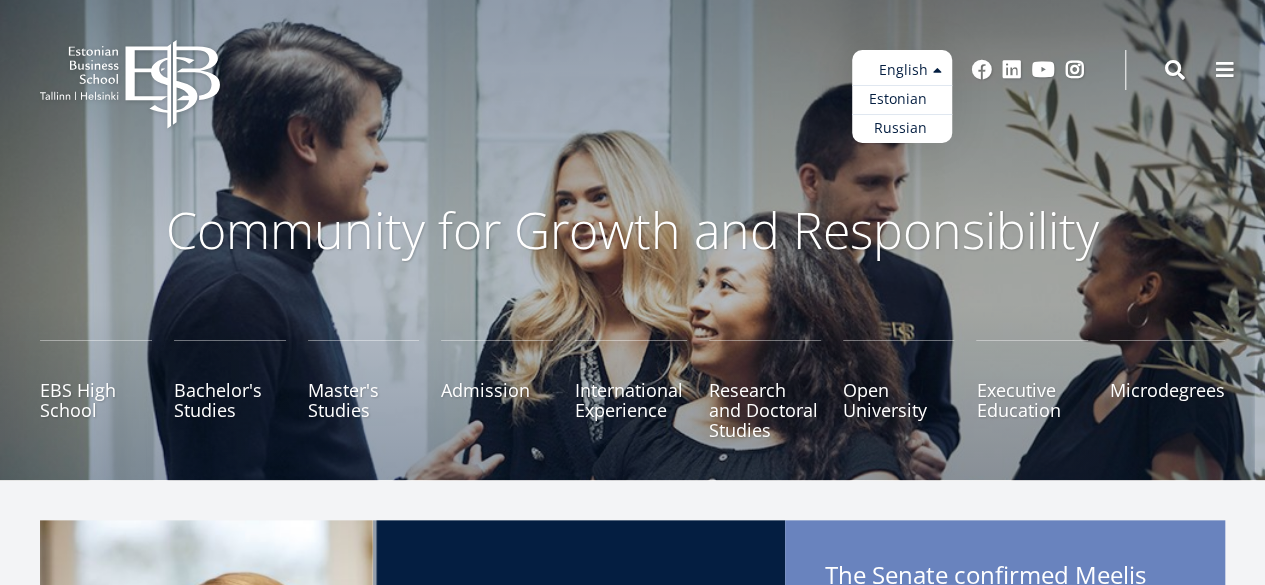 click on "Estonian" at bounding box center [902, 99] 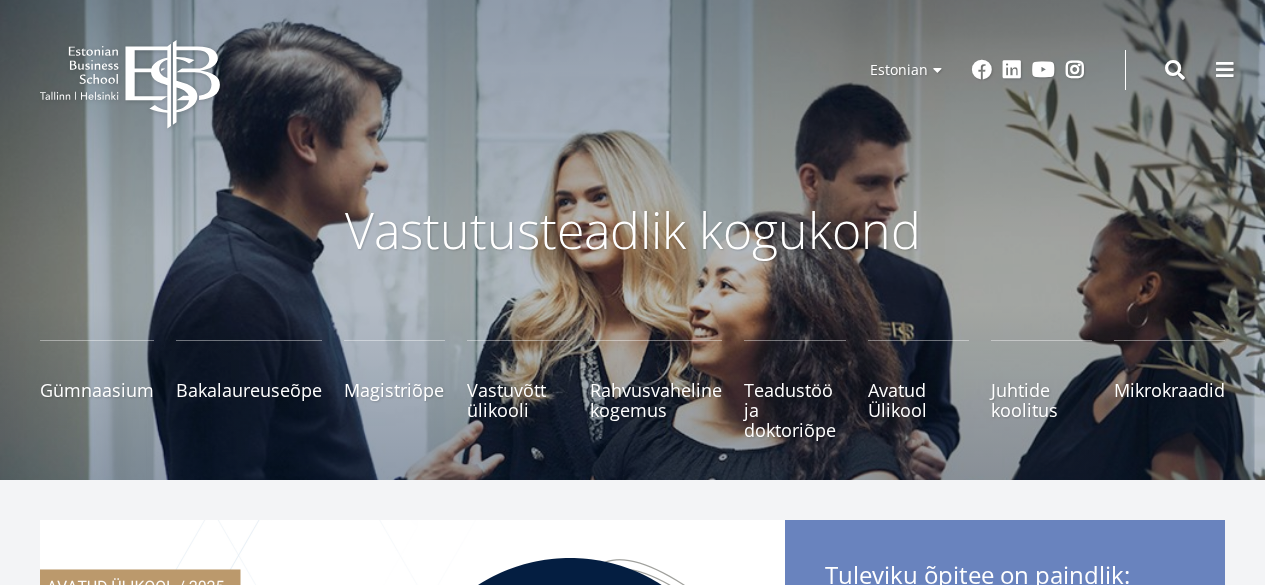 scroll, scrollTop: 0, scrollLeft: 0, axis: both 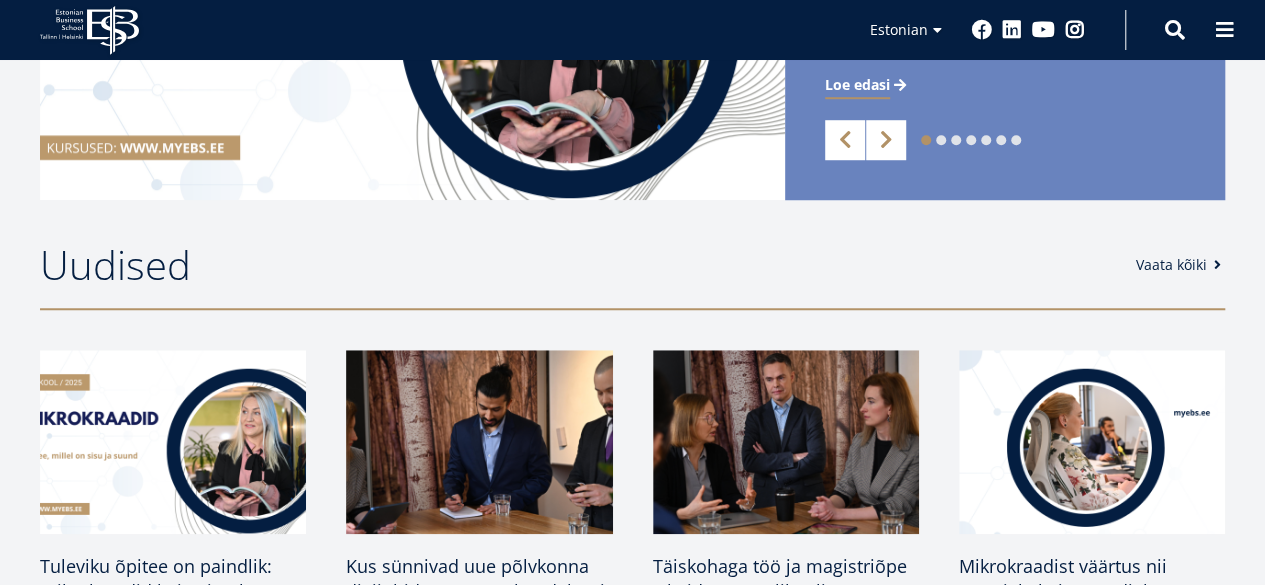 click on "Vaata kõiki" at bounding box center (1181, 265) 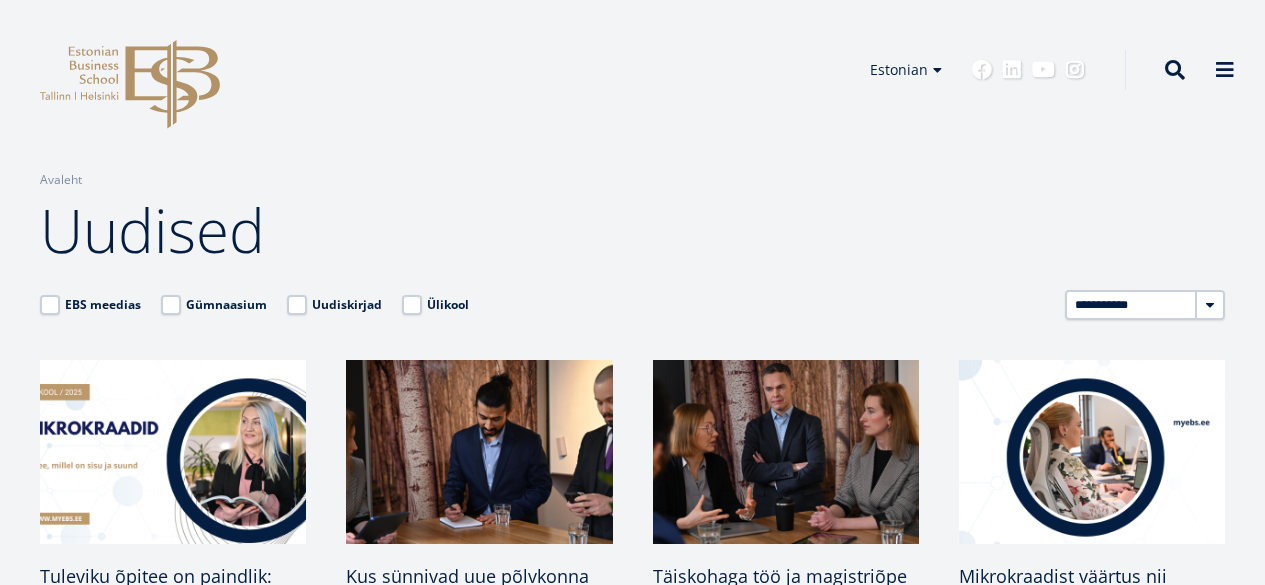 scroll, scrollTop: 0, scrollLeft: 0, axis: both 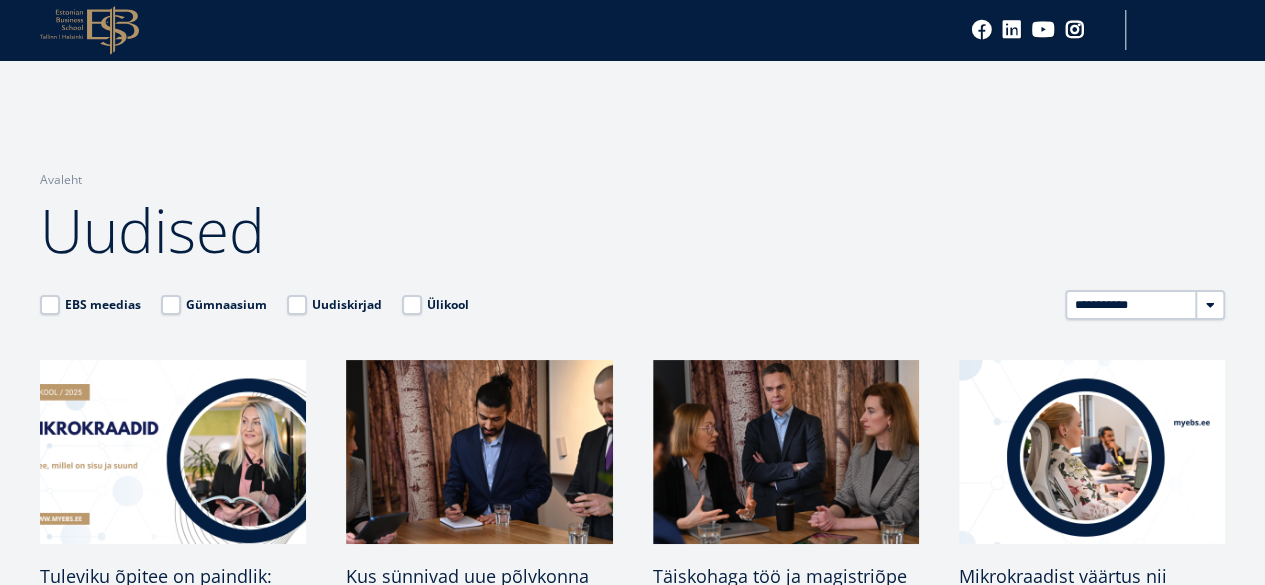 click on "EBS Logo
Created with Sketch." 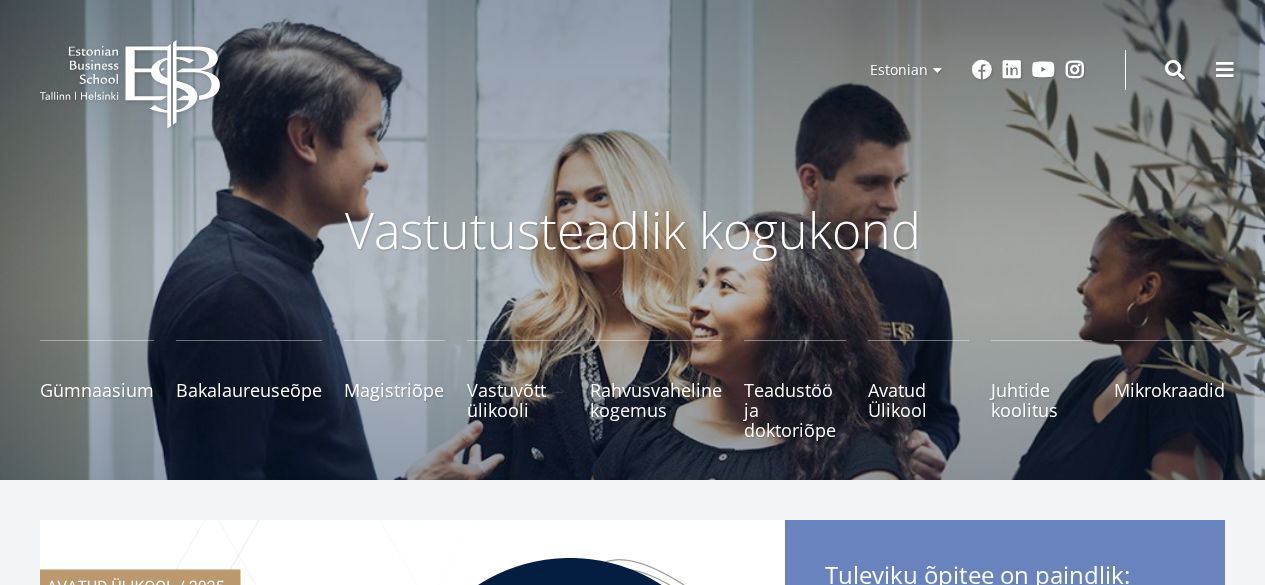 scroll, scrollTop: 0, scrollLeft: 0, axis: both 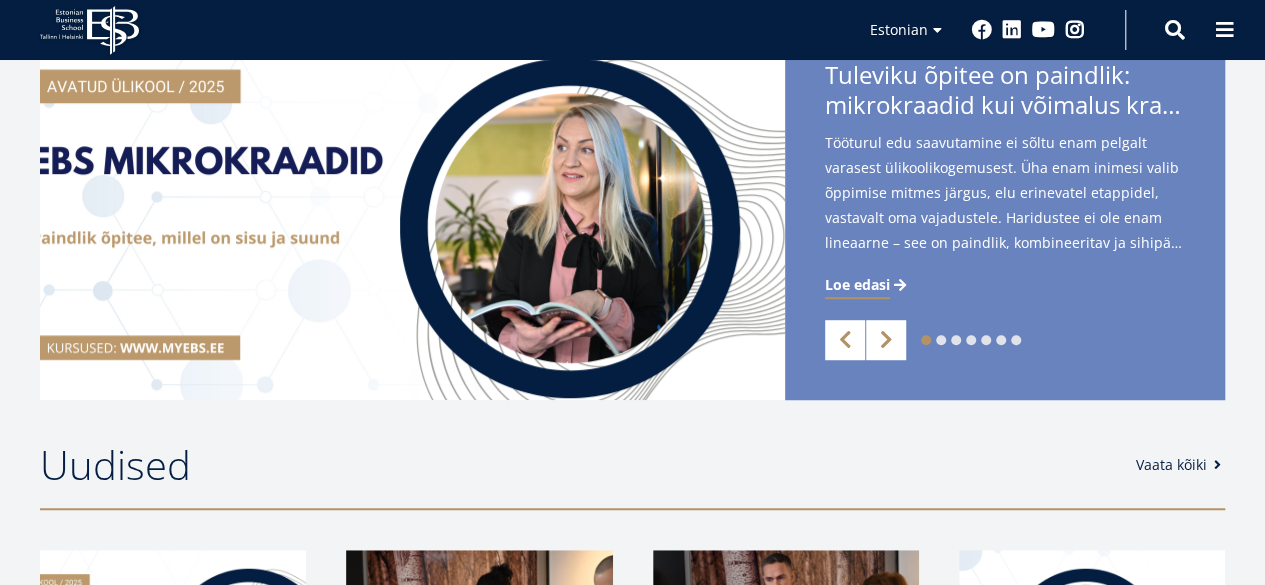 click on "Vaata kõiki" at bounding box center (1181, 465) 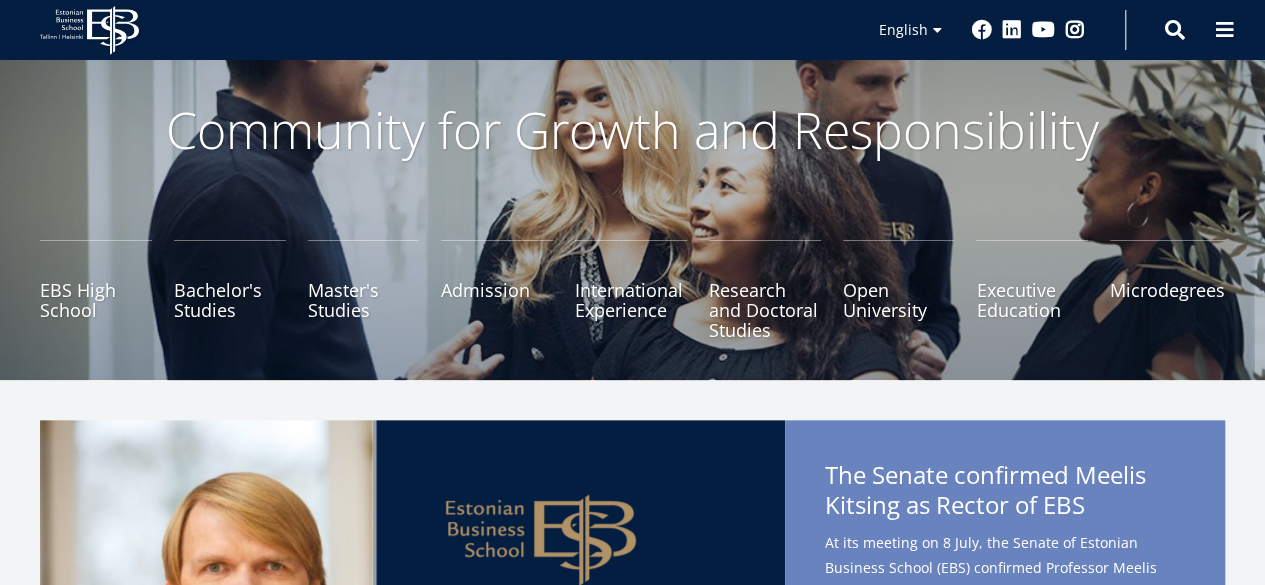 scroll, scrollTop: 0, scrollLeft: 0, axis: both 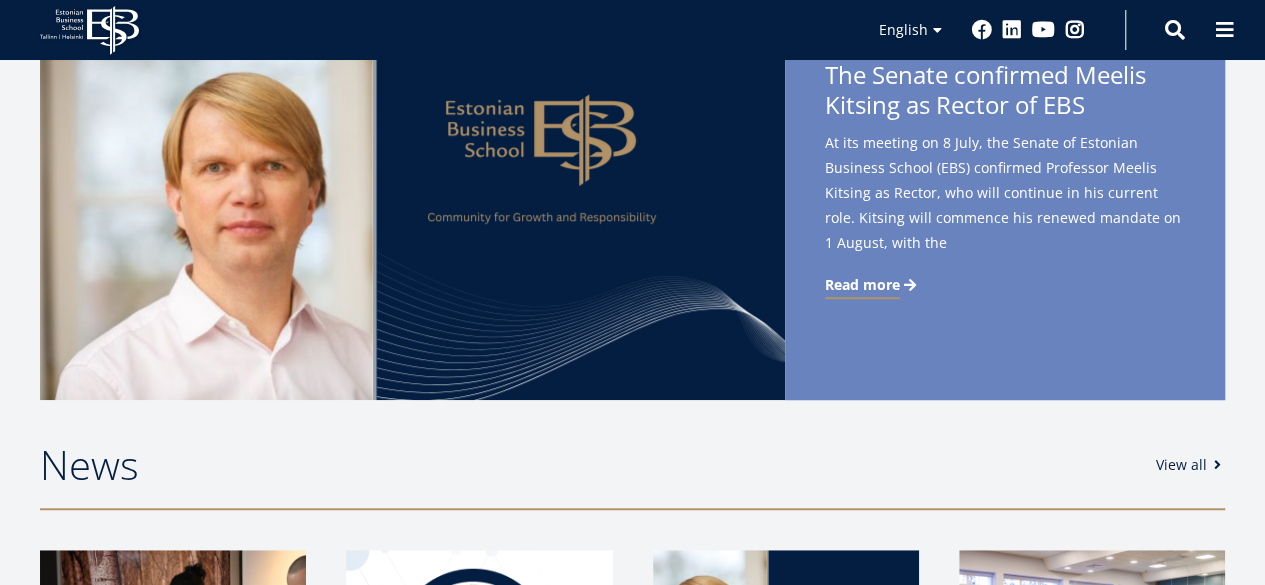 click on "View all" at bounding box center [1191, 465] 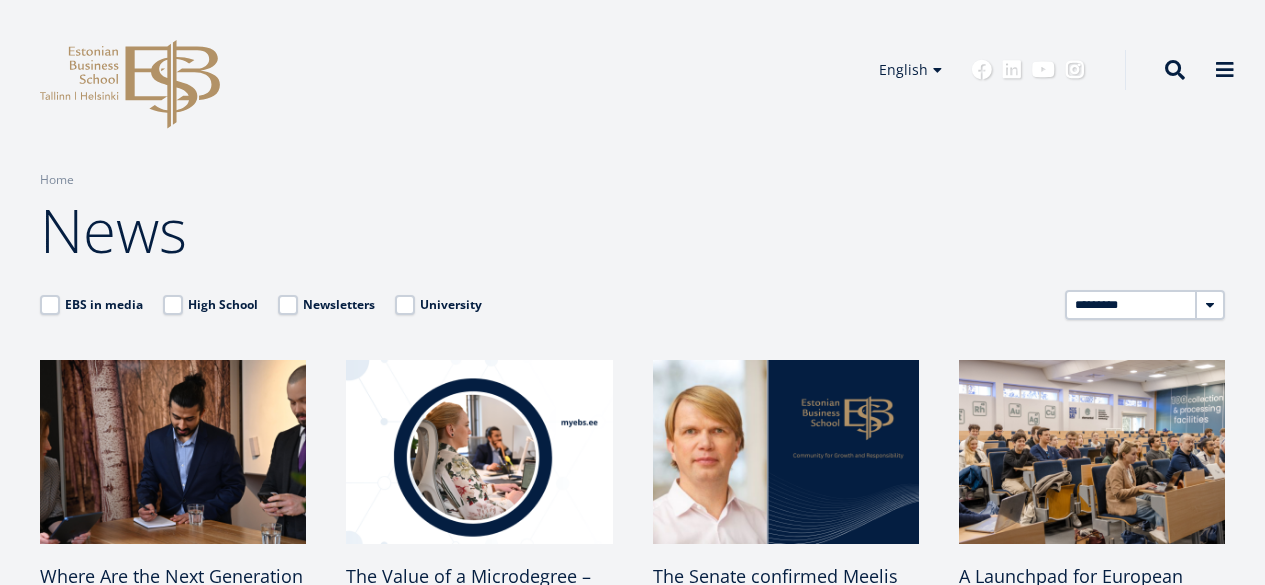 scroll, scrollTop: 0, scrollLeft: 0, axis: both 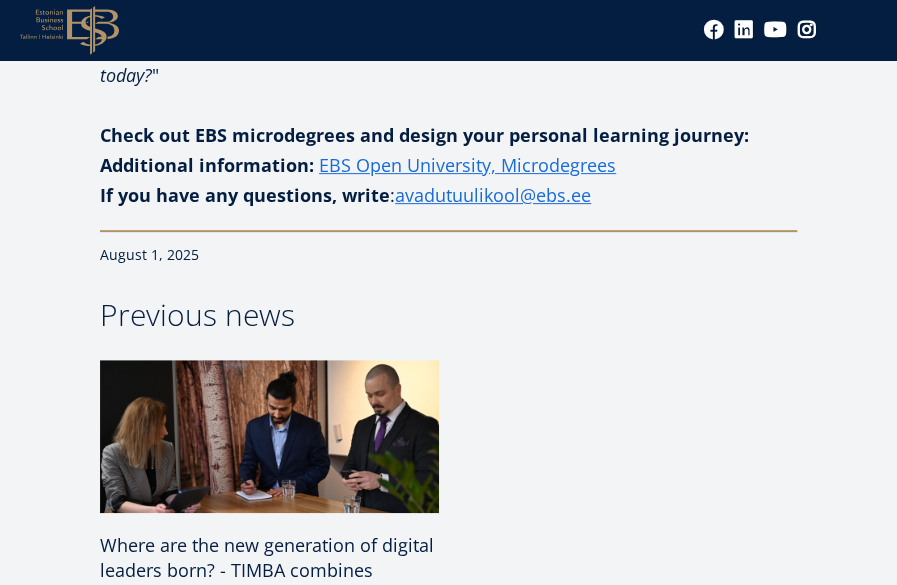 drag, startPoint x: 248, startPoint y: 231, endPoint x: 92, endPoint y: 229, distance: 156.01282 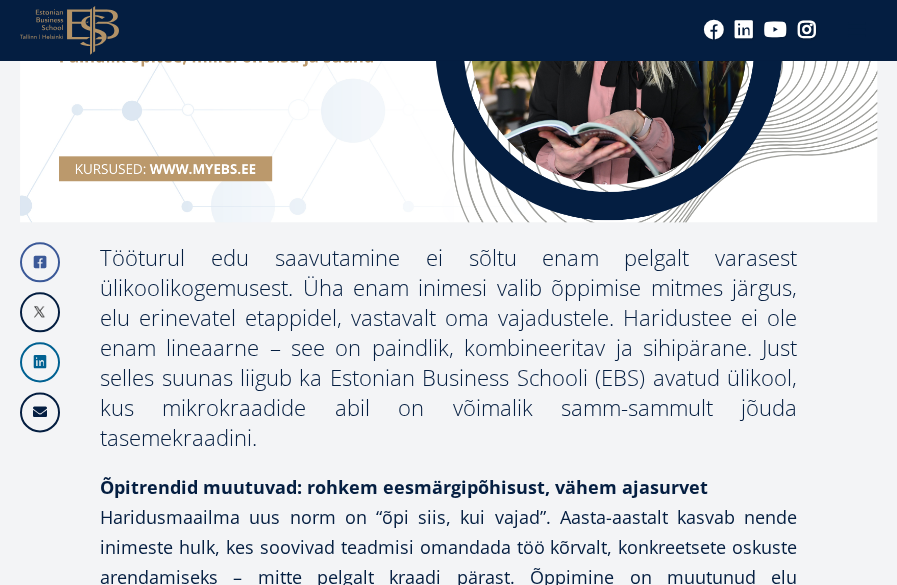 scroll, scrollTop: 661, scrollLeft: 0, axis: vertical 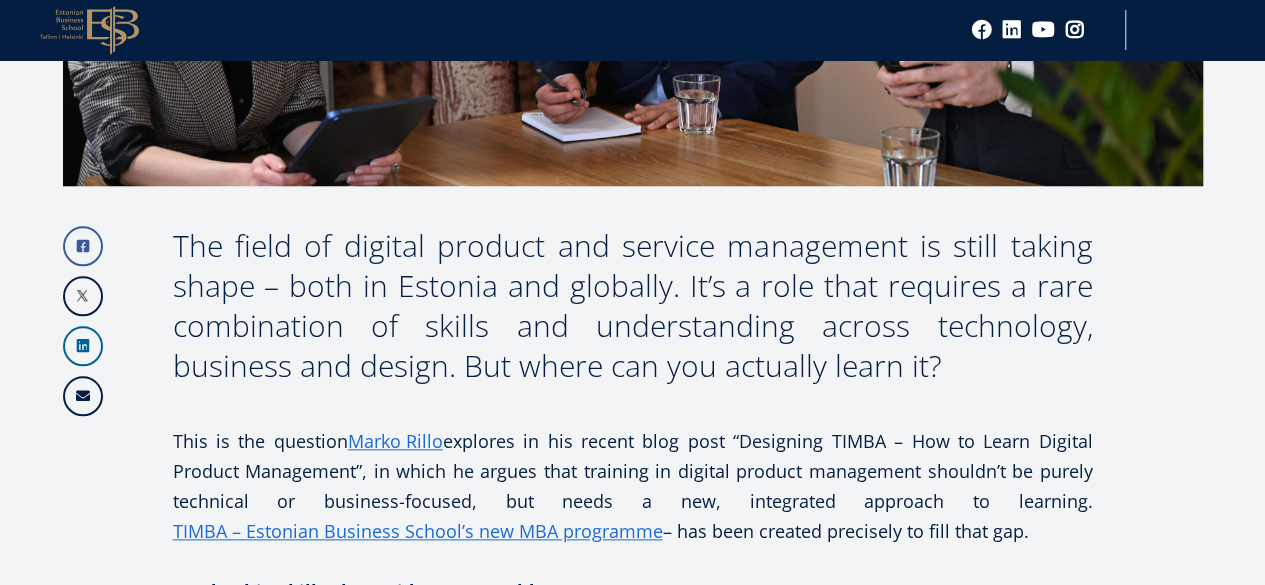 click on "The field of digital product and service management is still taking shape – both in Estonia and globally. It’s a role that requires a rare combination of skills and understanding across technology, business and design. But where can you actually learn it?" at bounding box center [633, 306] 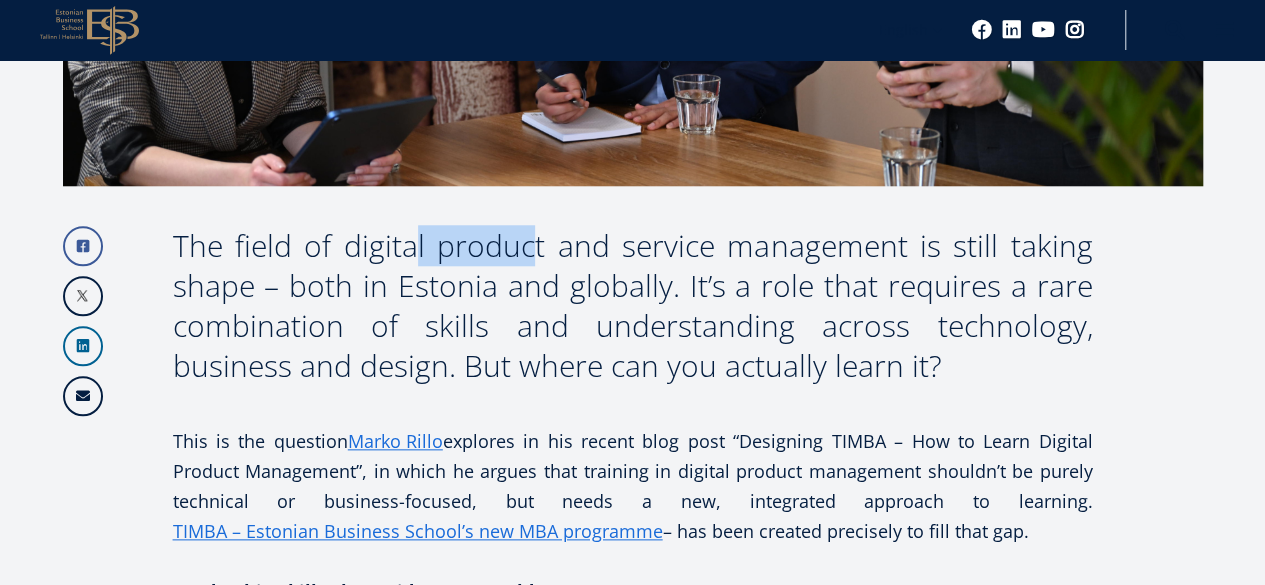 click on "The field of digital product and service management is still taking shape – both in Estonia and globally. It’s a role that requires a rare combination of skills and understanding across technology, business and design. But where can you actually learn it?" at bounding box center [633, 306] 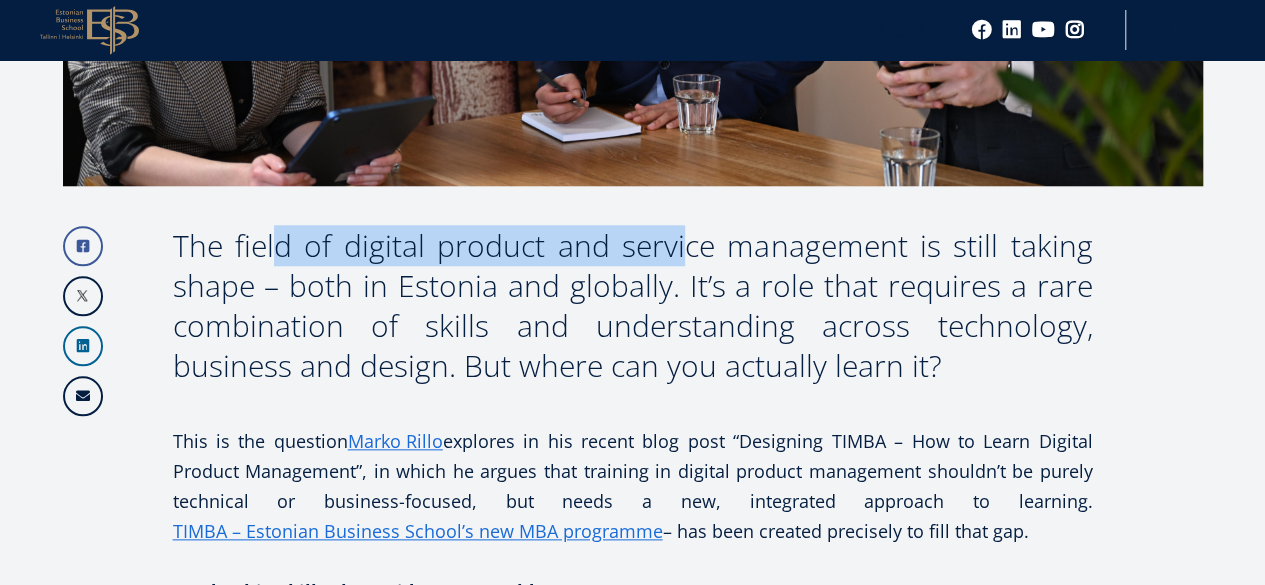 drag, startPoint x: 202, startPoint y: 243, endPoint x: 601, endPoint y: 237, distance: 399.0451 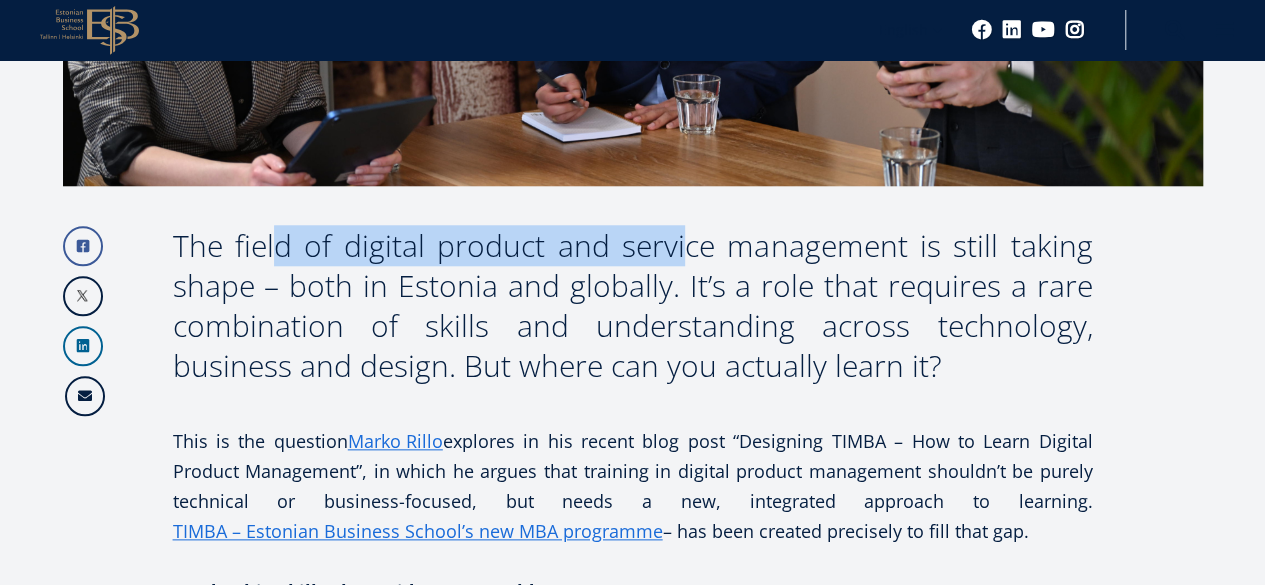 drag, startPoint x: 22, startPoint y: 211, endPoint x: 99, endPoint y: 377, distance: 182.98907 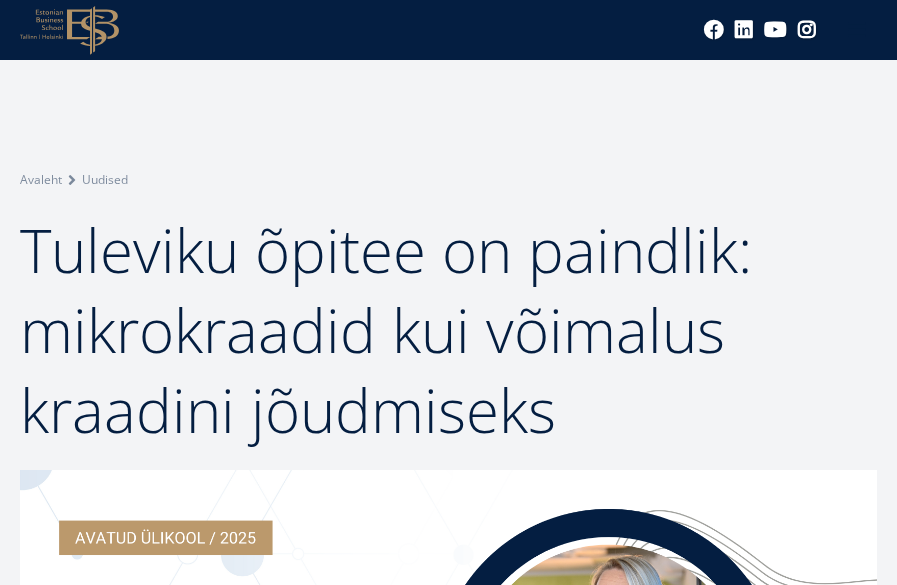 scroll, scrollTop: 662, scrollLeft: 0, axis: vertical 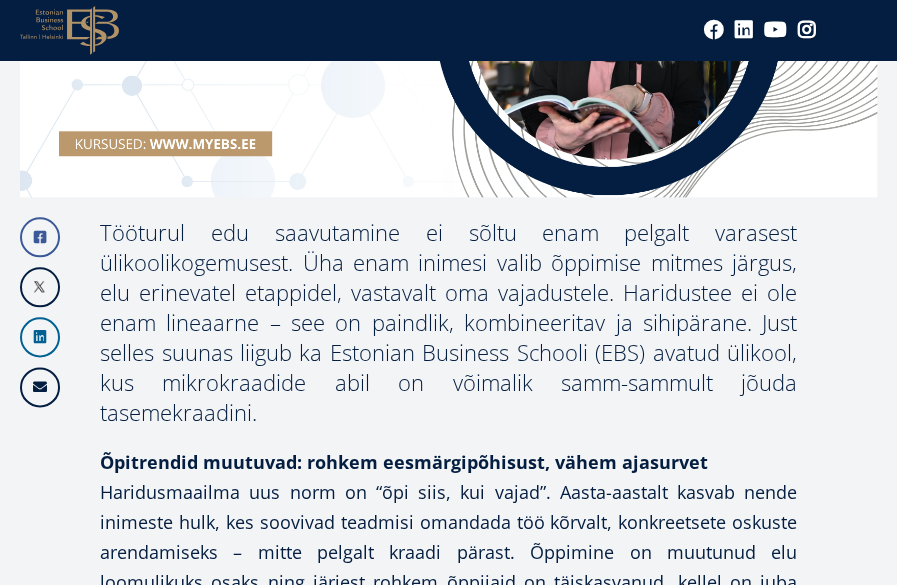 paste on "**********" 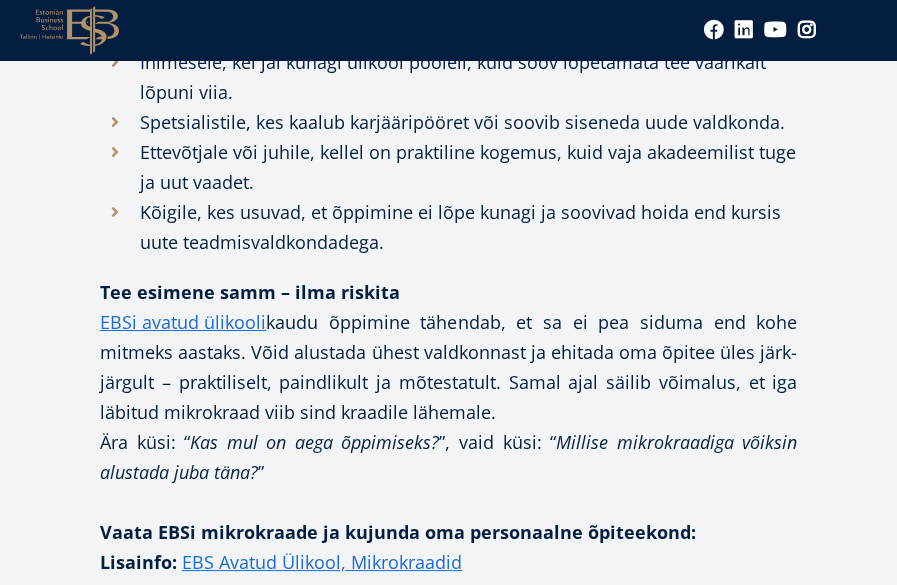 scroll, scrollTop: 2761, scrollLeft: 0, axis: vertical 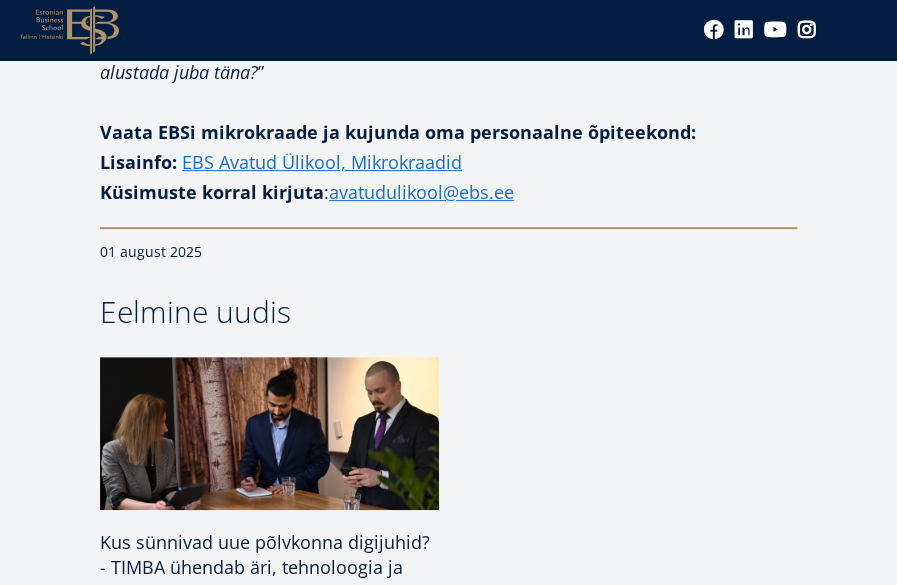 type on "**********" 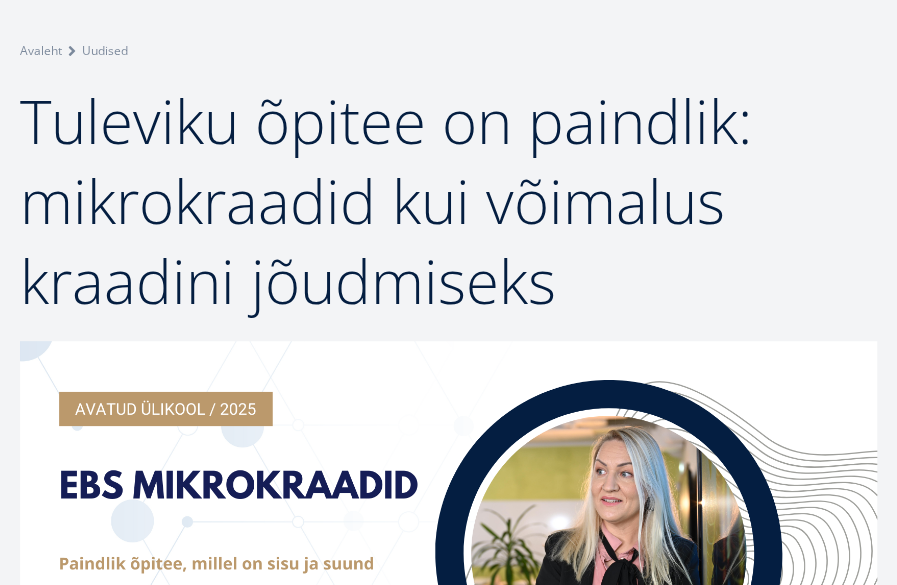 scroll, scrollTop: 0, scrollLeft: 0, axis: both 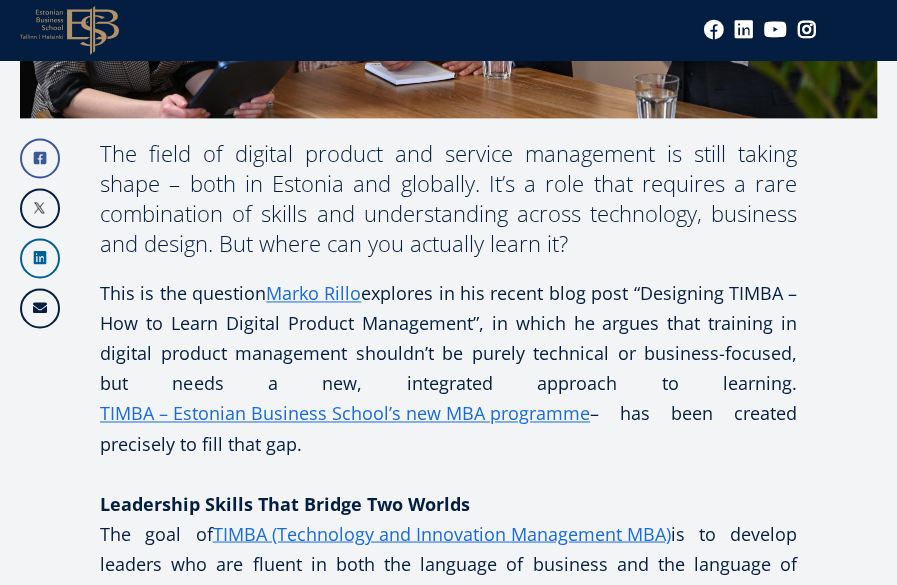 click at bounding box center (100, 2753) 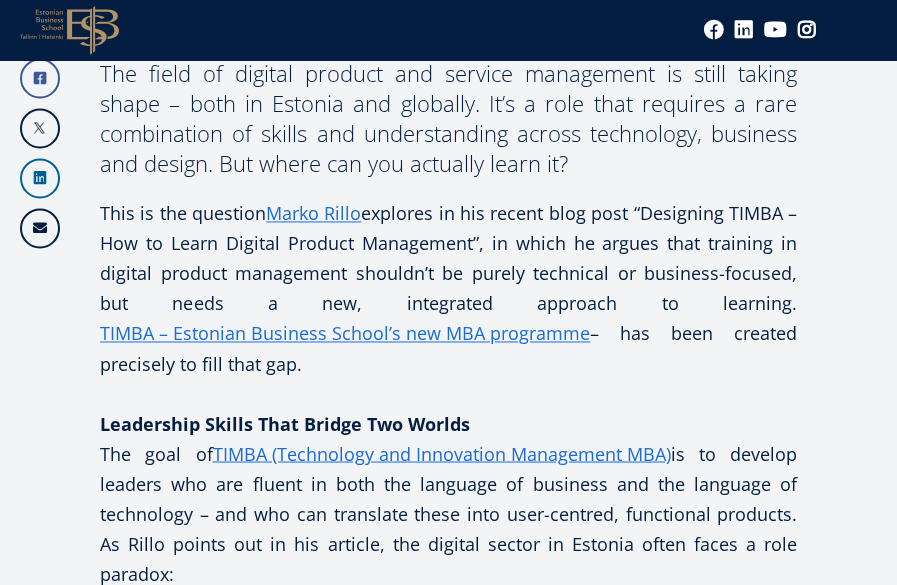 click at bounding box center (100, 2673) 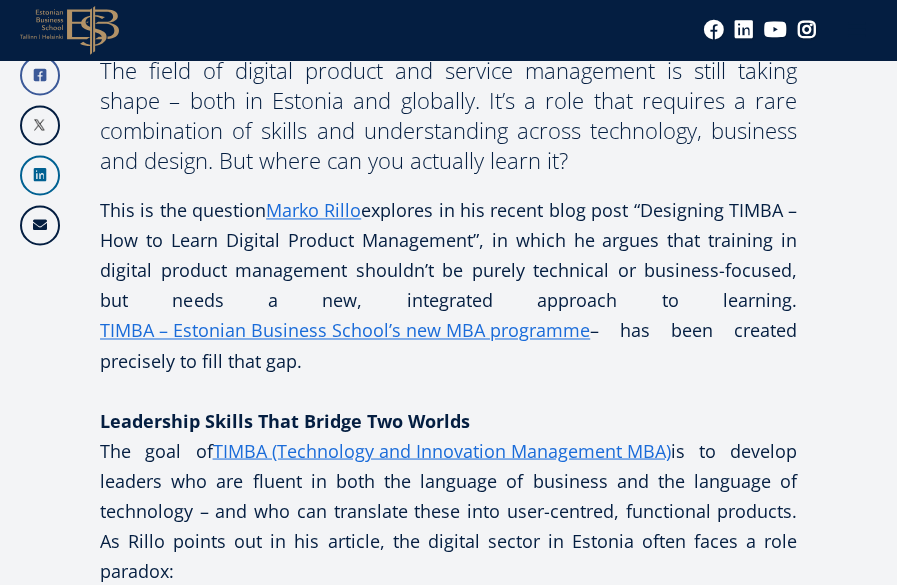 scroll, scrollTop: 980, scrollLeft: 0, axis: vertical 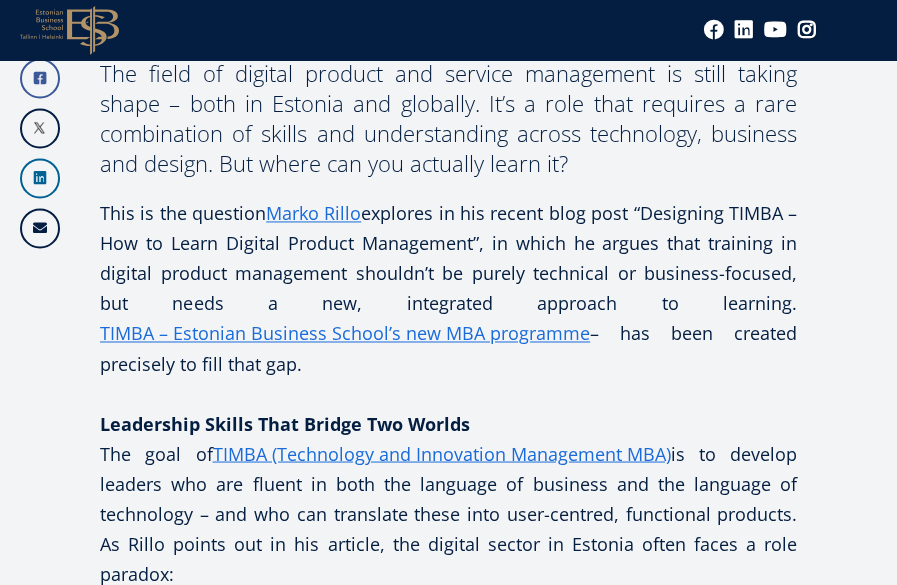 paste on "**********" 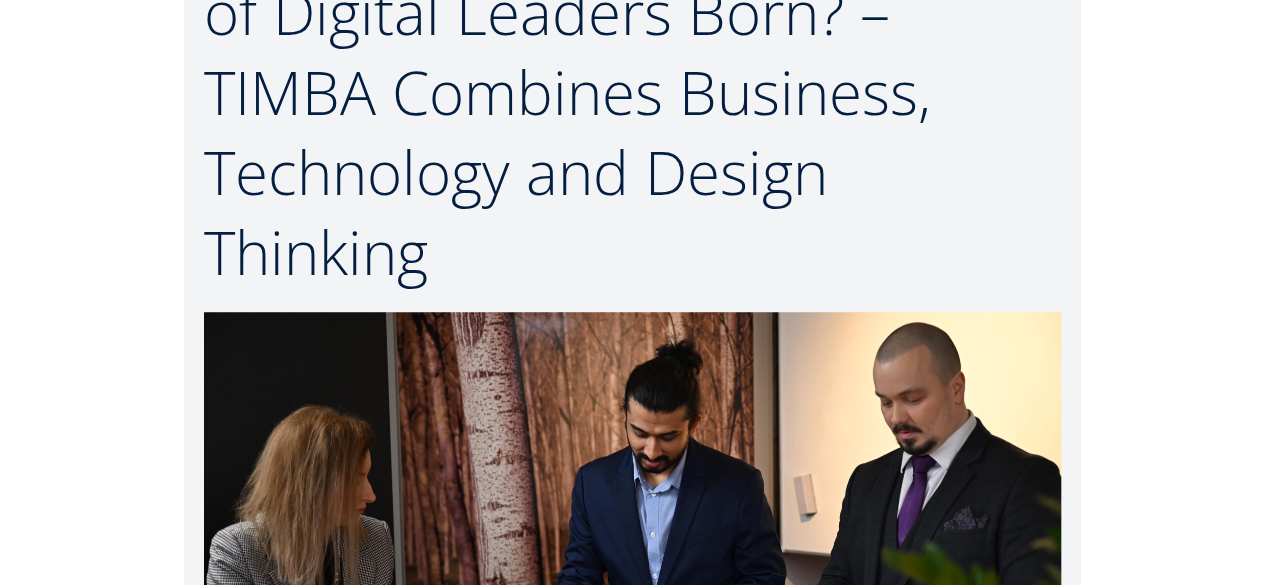 scroll, scrollTop: 0, scrollLeft: 0, axis: both 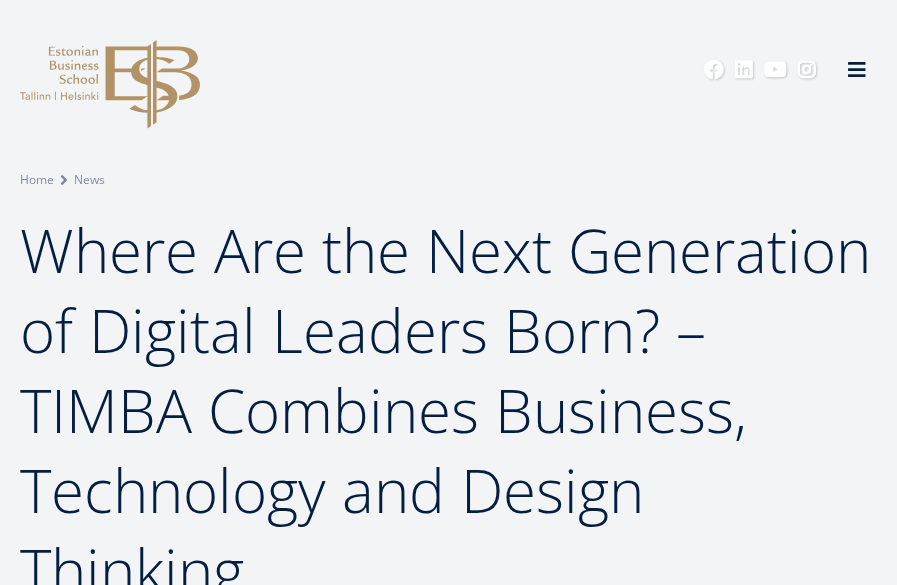 click on "EBS Logo
Created with Sketch." 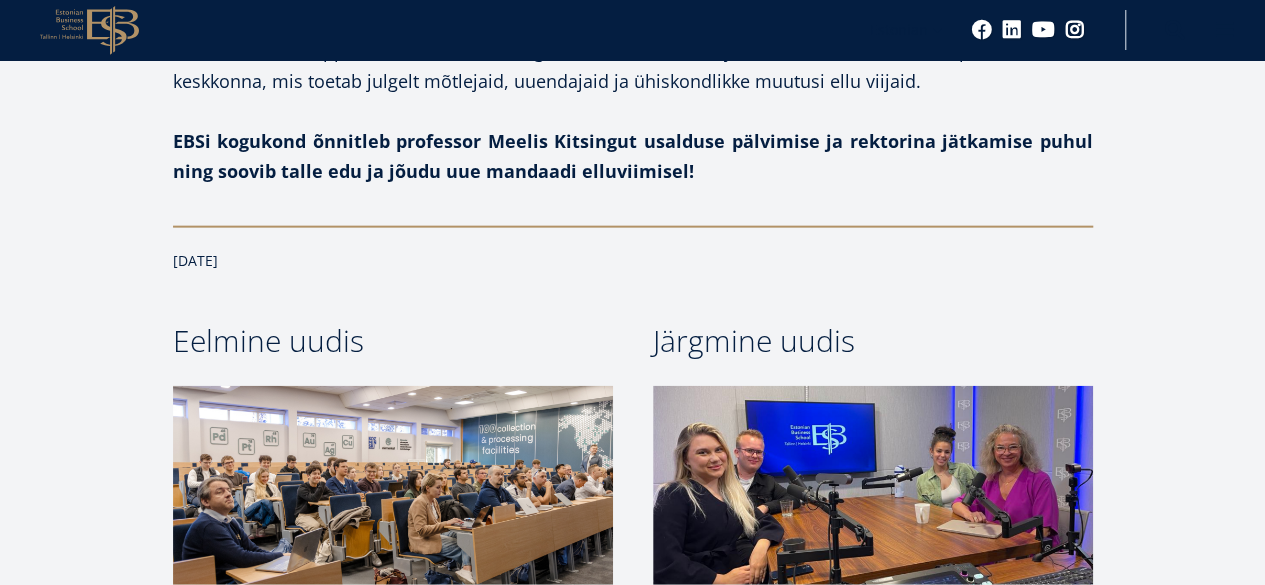scroll, scrollTop: 2200, scrollLeft: 0, axis: vertical 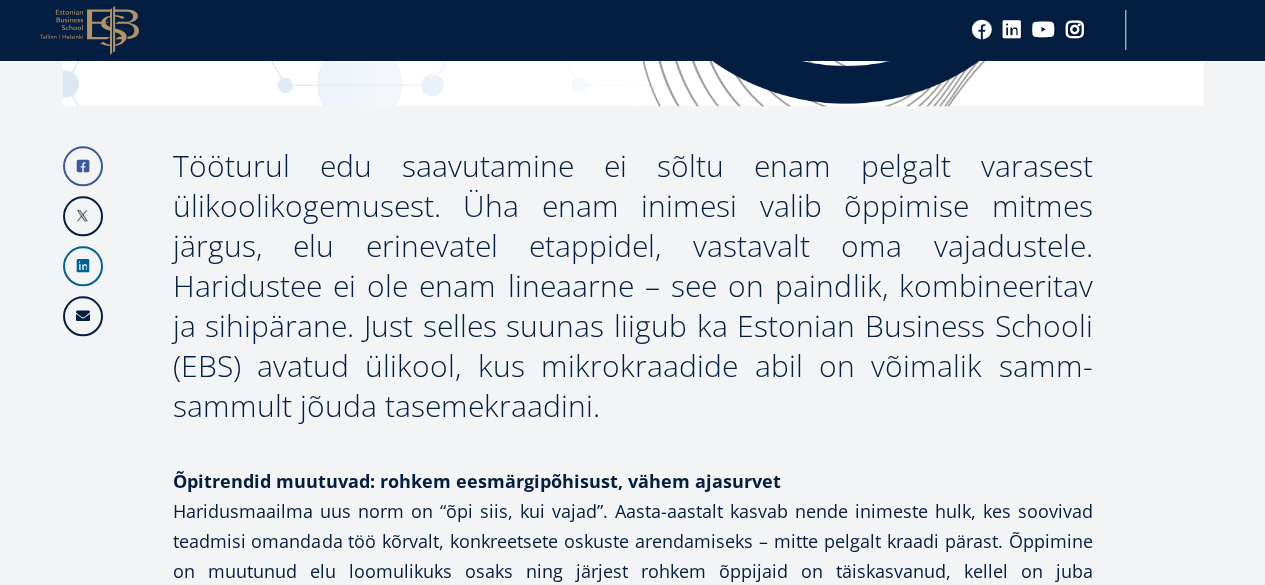 click on "Tööturul edu saavutamine ei sõltu enam pelgalt varasest ülikoolikogemusest. Üha enam inimesi valib õppimise mitmes järgus, elu erinevatel etappidel, vastavalt oma vajadustele. Haridustee ei ole enam lineaarne – see on paindlik, kombineeritav ja sihipärane. Just selles suunas liigub ka Estonian Business Schooli (EBS) avatud ülikool, kus mikrokraadide abil on võimalik samm-sammult jõuda tasemekraadini." at bounding box center [633, 286] 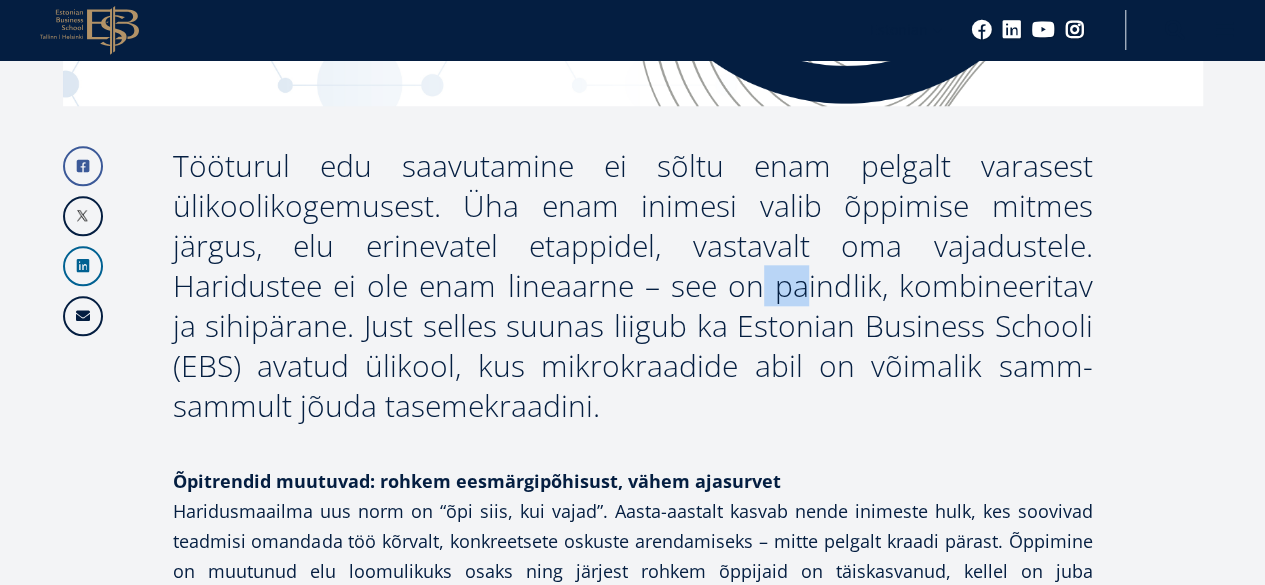 click on "Tööturul edu saavutamine ei sõltu enam pelgalt varasest ülikoolikogemusest. Üha enam inimesi valib õppimise mitmes järgus, elu erinevatel etappidel, vastavalt oma vajadustele. Haridustee ei ole enam lineaarne – see on paindlik, kombineeritav ja sihipärane. Just selles suunas liigub ka Estonian Business Schooli (EBS) avatud ülikool, kus mikrokraadide abil on võimalik samm-sammult jõuda tasemekraadini." at bounding box center [633, 286] 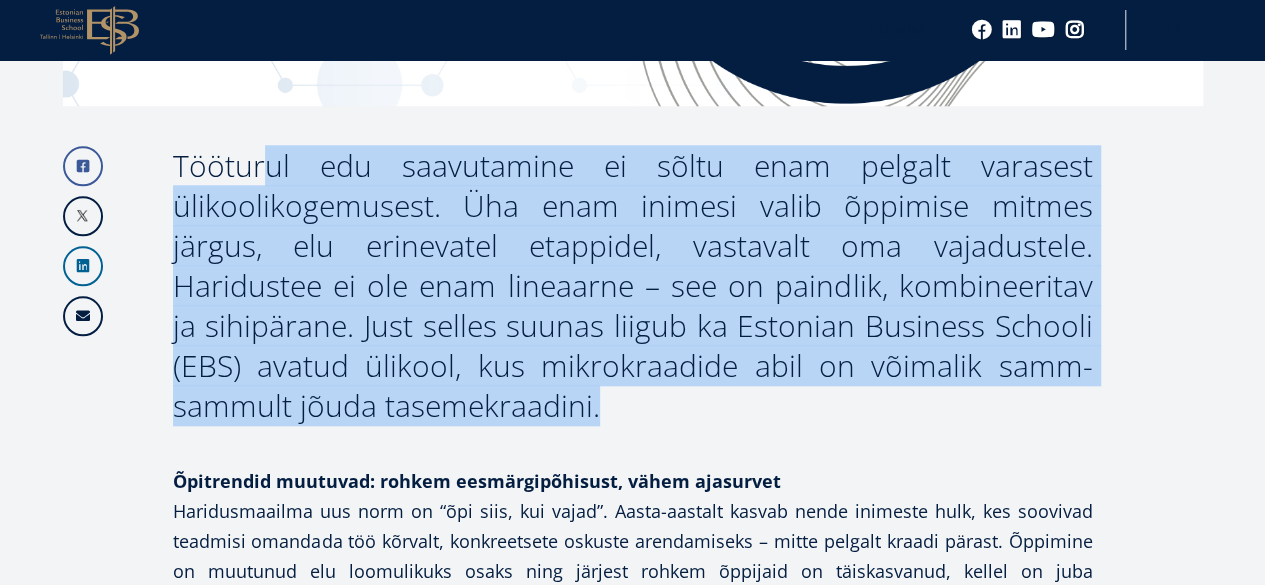 click on "Tööturul edu saavutamine ei sõltu enam pelgalt varasest ülikoolikogemusest. Üha enam inimesi valib õppimise mitmes järgus, elu erinevatel etappidel, vastavalt oma vajadustele. Haridustee ei ole enam lineaarne – see on paindlik, kombineeritav ja sihipärane. Just selles suunas liigub ka Estonian Business Schooli (EBS) avatud ülikool, kus mikrokraadide abil on võimalik samm-sammult jõuda tasemekraadini." at bounding box center [633, 286] 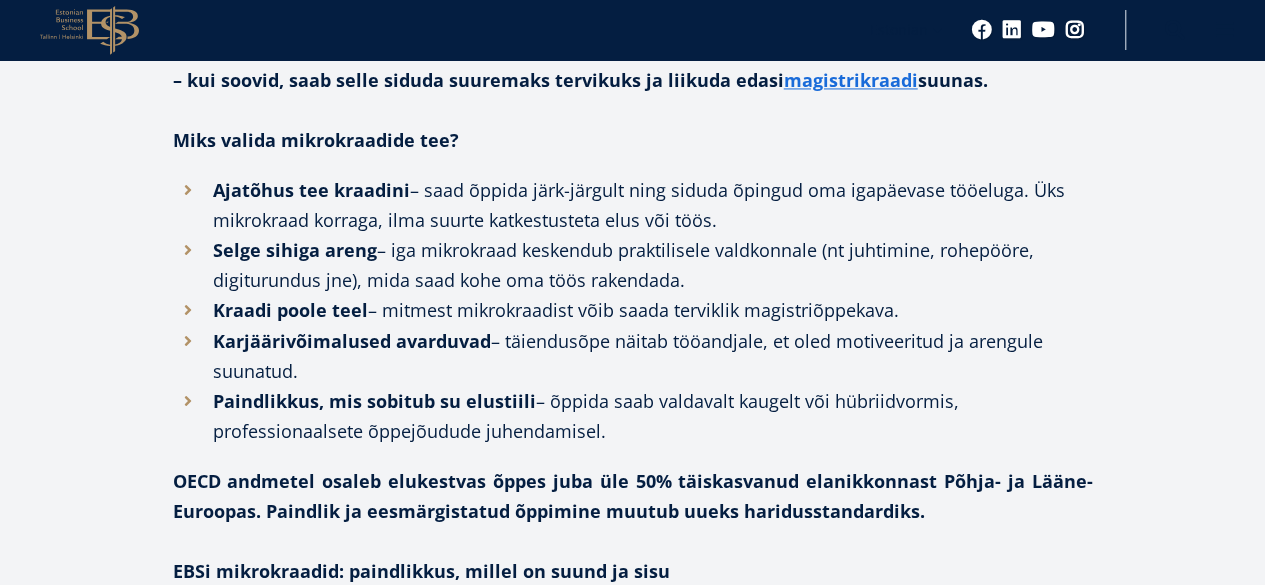 scroll, scrollTop: 1600, scrollLeft: 0, axis: vertical 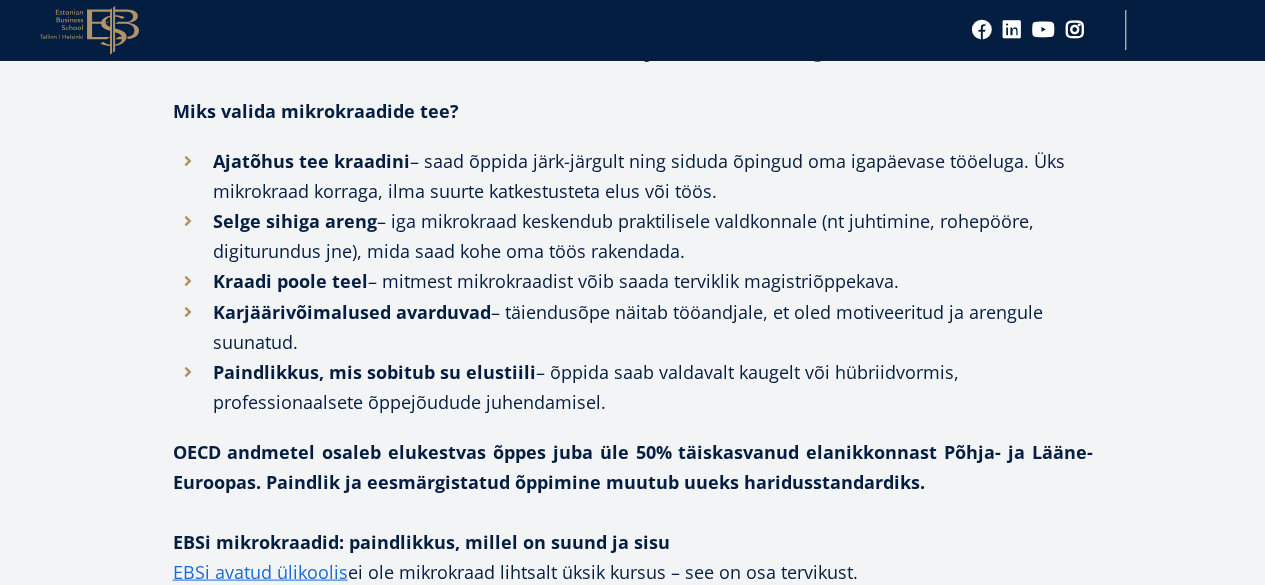 click on "OECD andmetel osaleb elukestvas õppes juba üle 50% täiskasvanud elanikkonnast Põhja- ja Lääne-Euroopas. Paindlik ja eesmärgistatud õppimine muutub uueks haridusstandardiks." at bounding box center (633, 466) 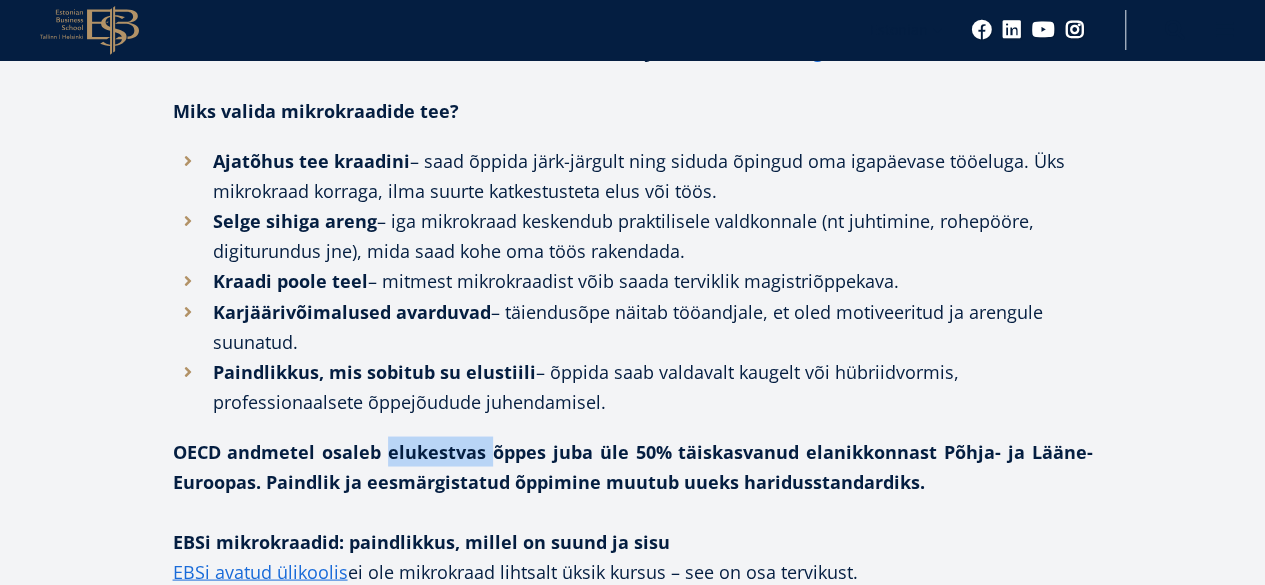 click on "OECD andmetel osaleb elukestvas õppes juba üle 50% täiskasvanud elanikkonnast Põhja- ja Lääne-Euroopas. Paindlik ja eesmärgistatud õppimine muutub uueks haridusstandardiks." at bounding box center (633, 466) 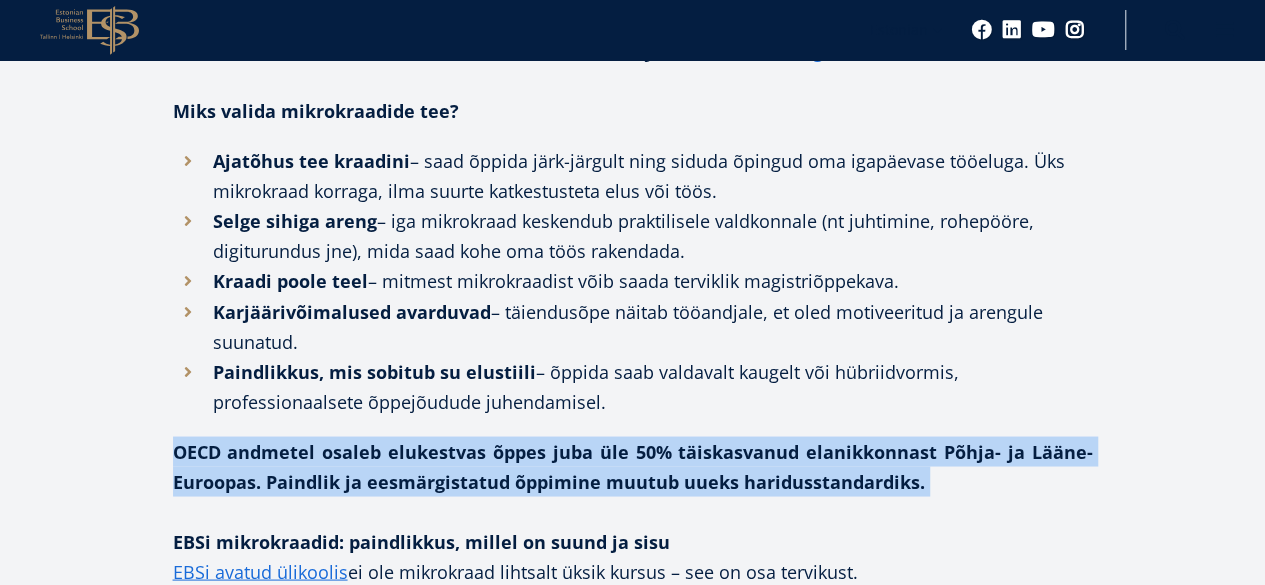 click on "OECD andmetel osaleb elukestvas õppes juba üle 50% täiskasvanud elanikkonnast Põhja- ja Lääne-Euroopas. Paindlik ja eesmärgistatud õppimine muutub uueks haridusstandardiks." at bounding box center (633, 466) 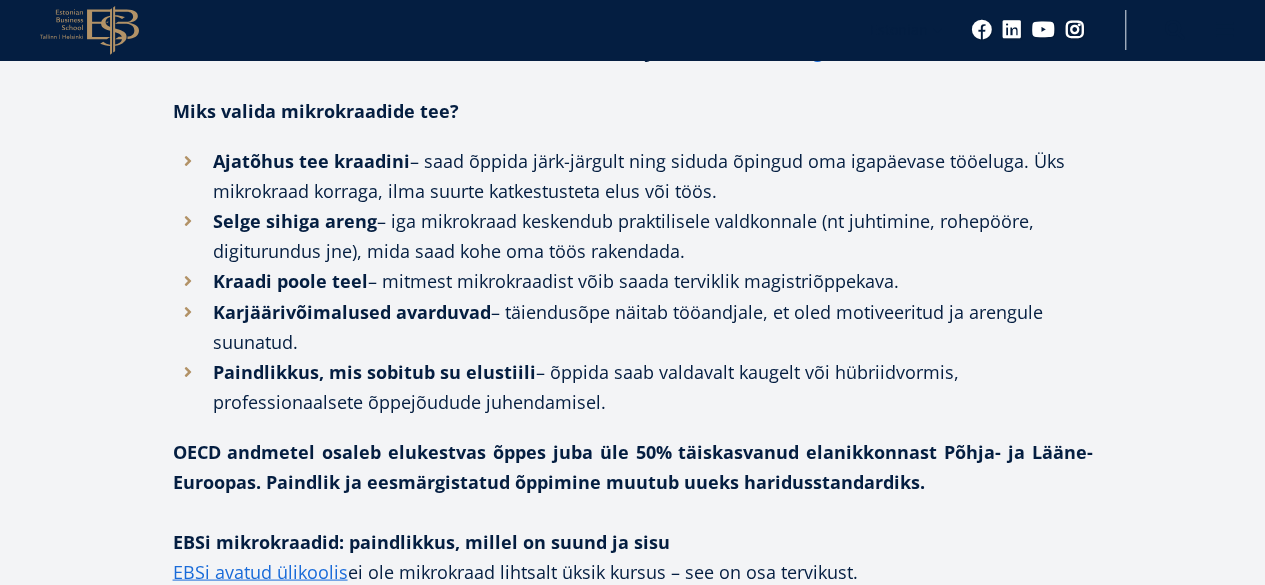 click on "Selge sihiga areng  – iga mikrokraad keskendub praktilisele valdkonnale (nt juhtimine, rohepööre, digiturundus jne), mida saad kohe oma töös rakendada." at bounding box center [633, 236] 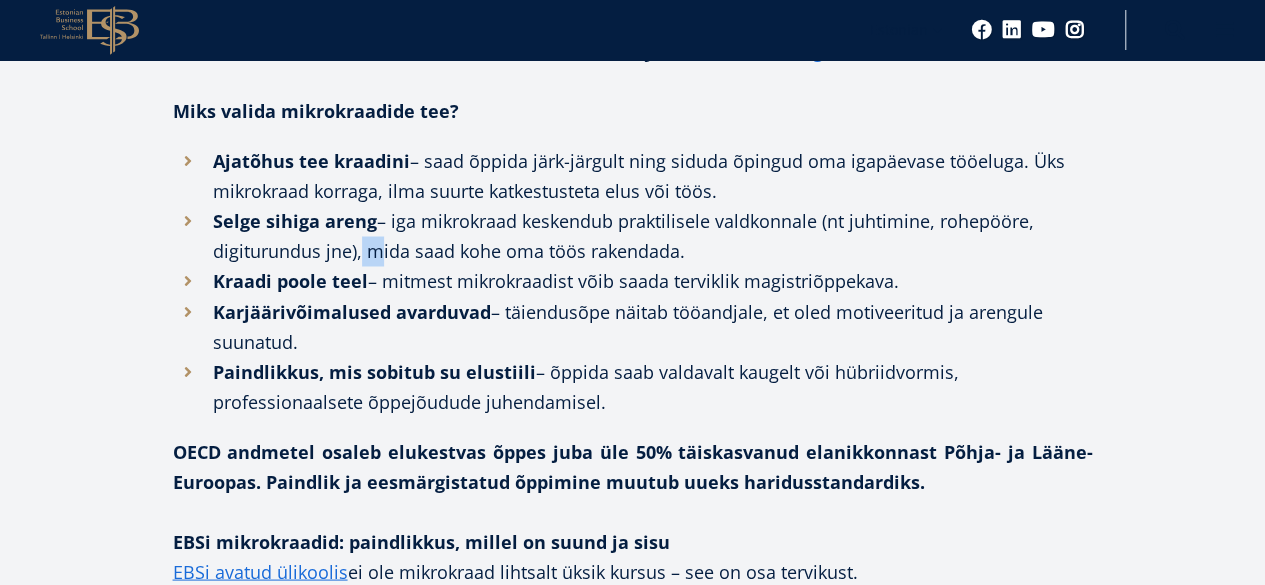 click on "Selge sihiga areng  – iga mikrokraad keskendub praktilisele valdkonnale (nt juhtimine, rohepööre, digiturundus jne), mida saad kohe oma töös rakendada." at bounding box center (633, 236) 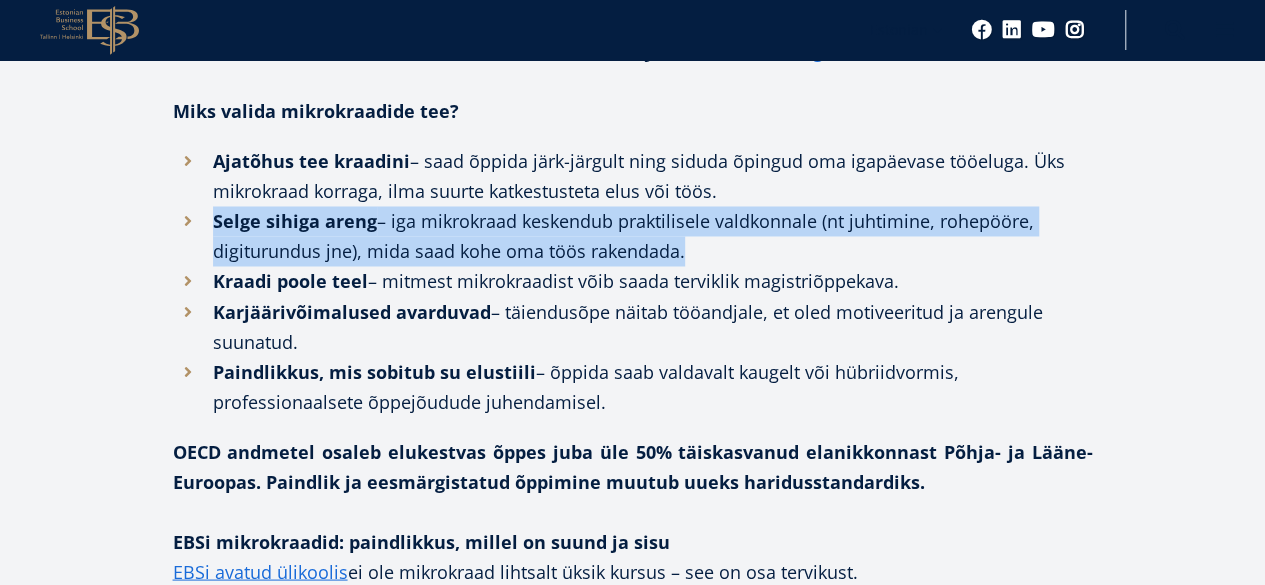 click on "Selge sihiga areng  – iga mikrokraad keskendub praktilisele valdkonnale (nt juhtimine, rohepööre, digiturundus jne), mida saad kohe oma töös rakendada." at bounding box center [633, 236] 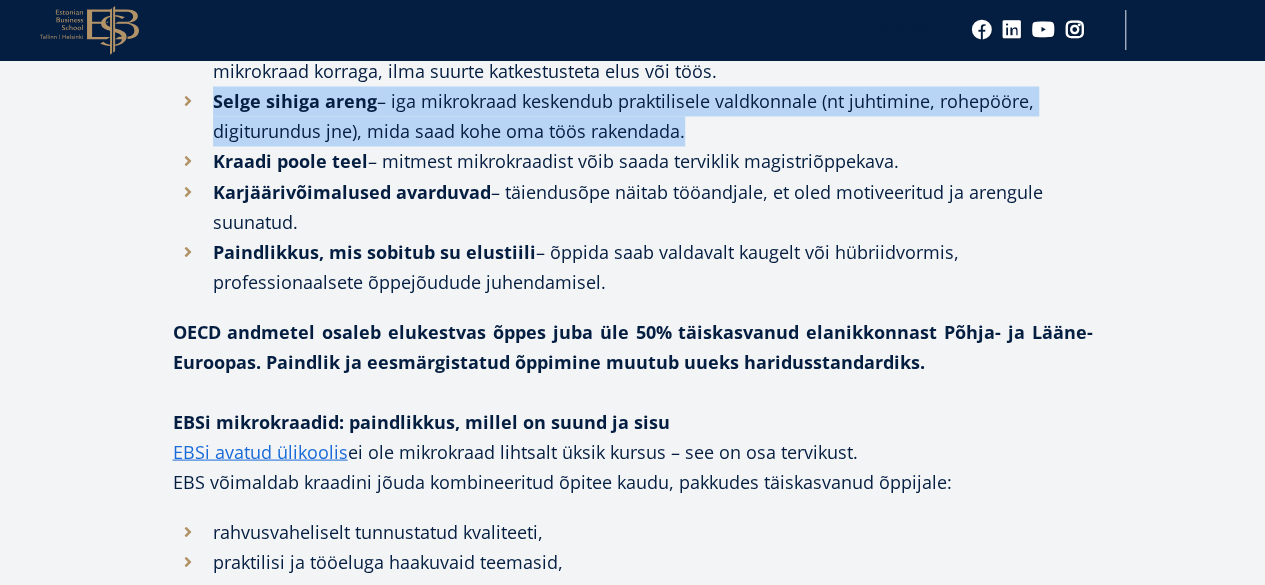 scroll, scrollTop: 1800, scrollLeft: 0, axis: vertical 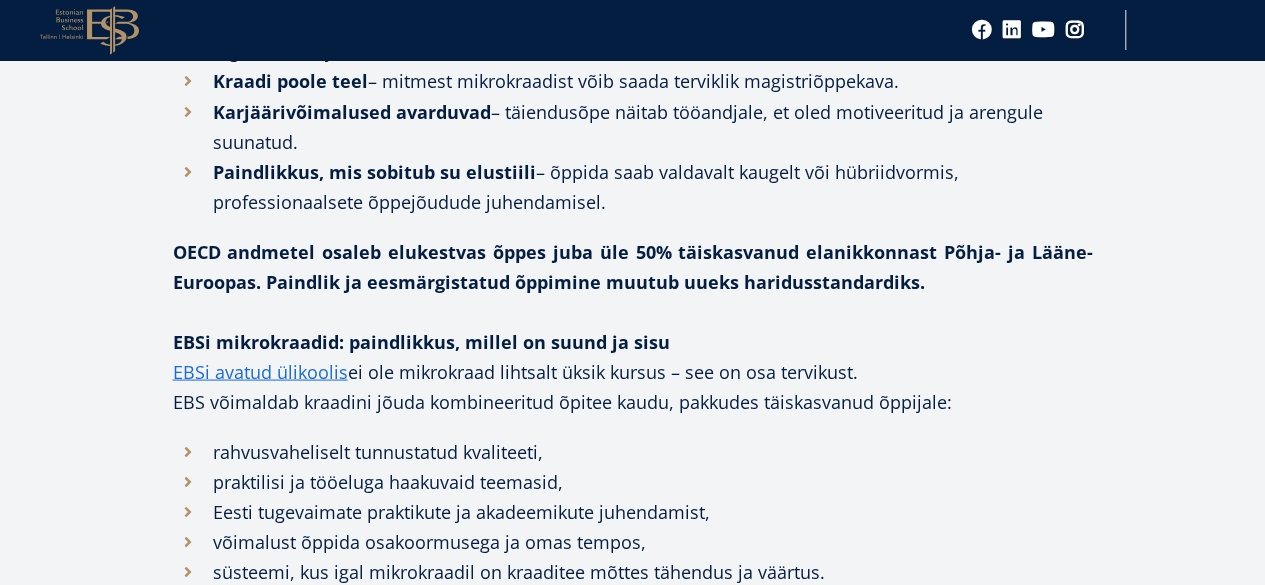 click on "EBSi mikrokraadid: paindlikkus, millel on suund ja sisu EBSi avatud ülikoolis  ei ole mikrokraad lihtsalt üksik kursus – see on osa tervikust.
EBS võimaldab kraadini jõuda kombineeritud õpitee kaudu, pakkudes täiskasvanud õppijale:" at bounding box center [633, 371] 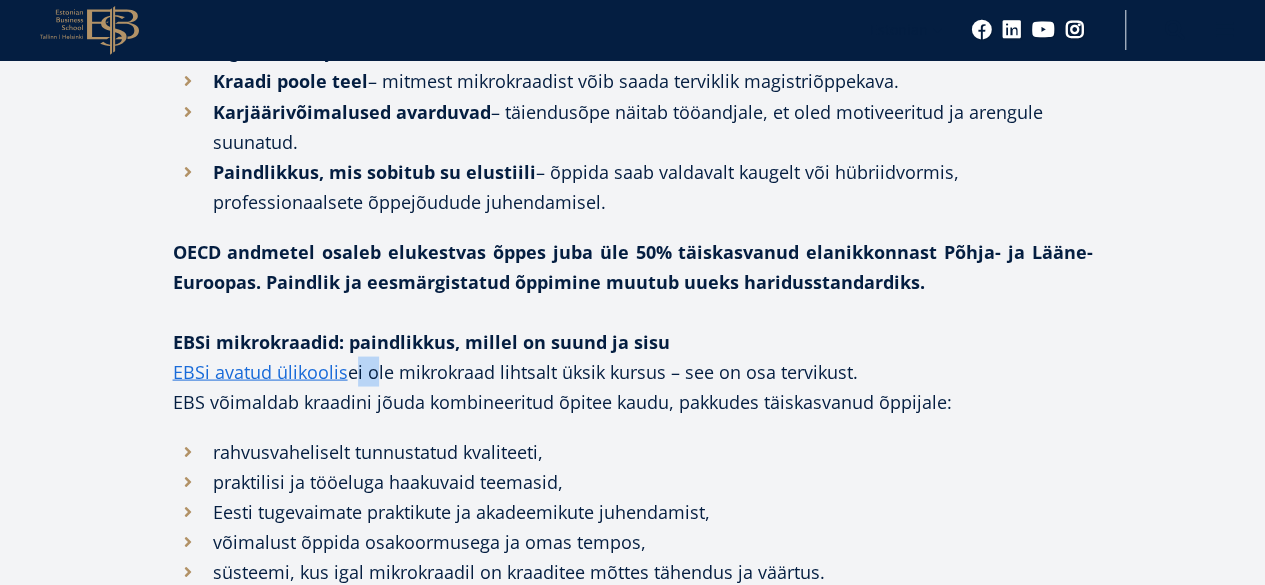 click on "EBSi mikrokraadid: paindlikkus, millel on suund ja sisu EBSi avatud ülikoolis  ei ole mikrokraad lihtsalt üksik kursus – see on osa tervikust.
EBS võimaldab kraadini jõuda kombineeritud õpitee kaudu, pakkudes täiskasvanud õppijale:" at bounding box center [633, 371] 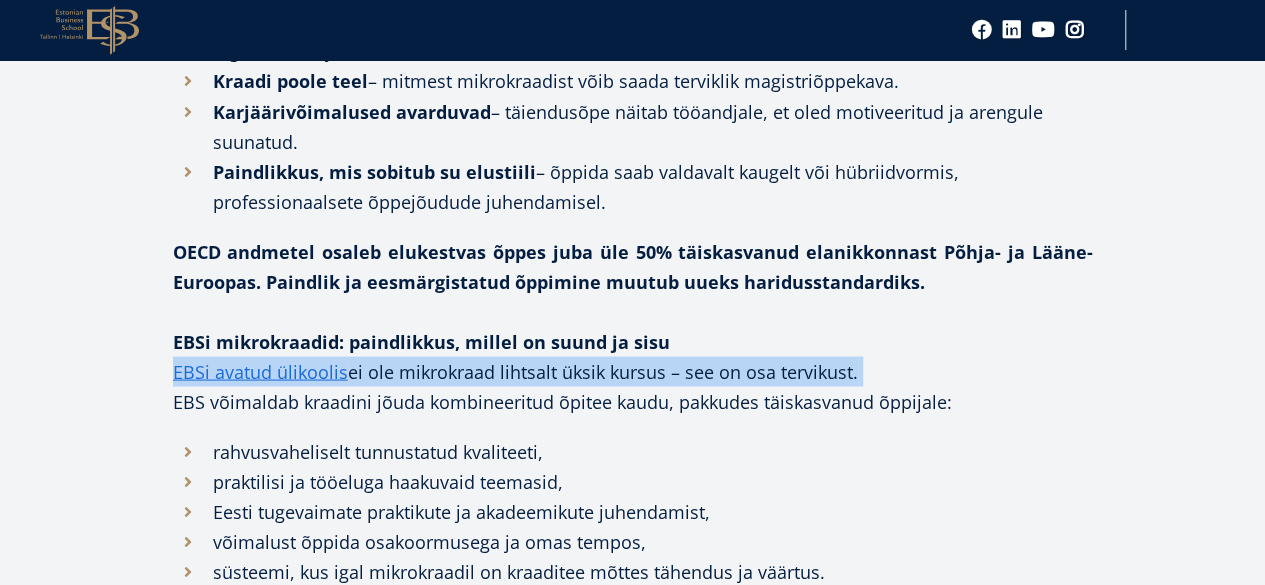 click on "EBSi mikrokraadid: paindlikkus, millel on suund ja sisu EBSi avatud ülikoolis  ei ole mikrokraad lihtsalt üksik kursus – see on osa tervikust.
EBS võimaldab kraadini jõuda kombineeritud õpitee kaudu, pakkudes täiskasvanud õppijale:" at bounding box center [633, 371] 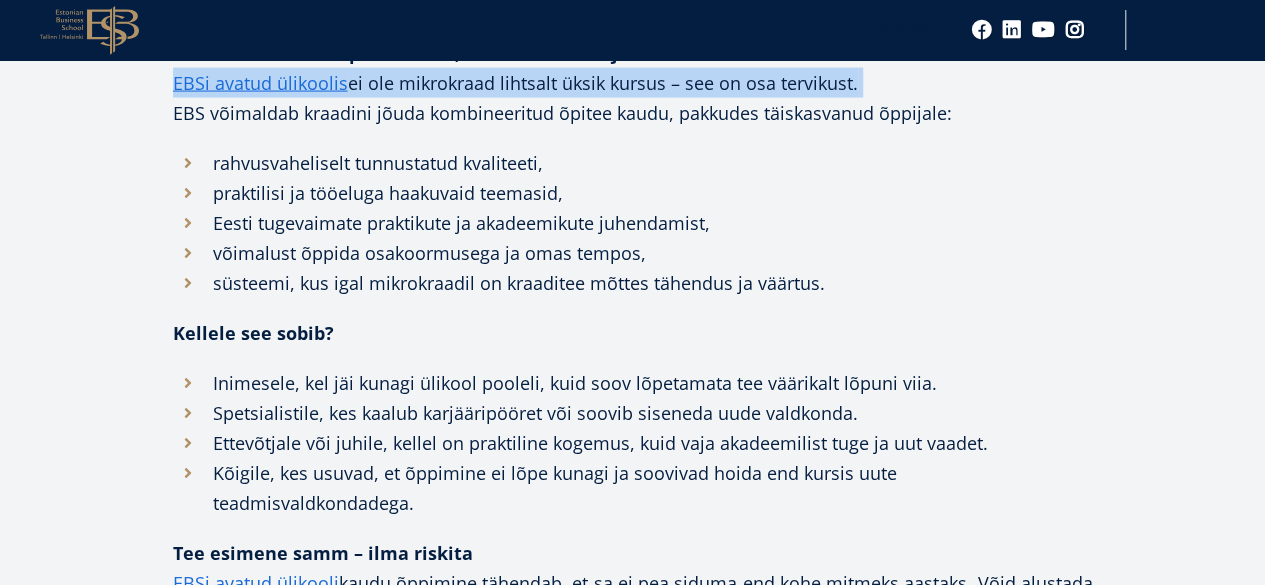 scroll, scrollTop: 2100, scrollLeft: 0, axis: vertical 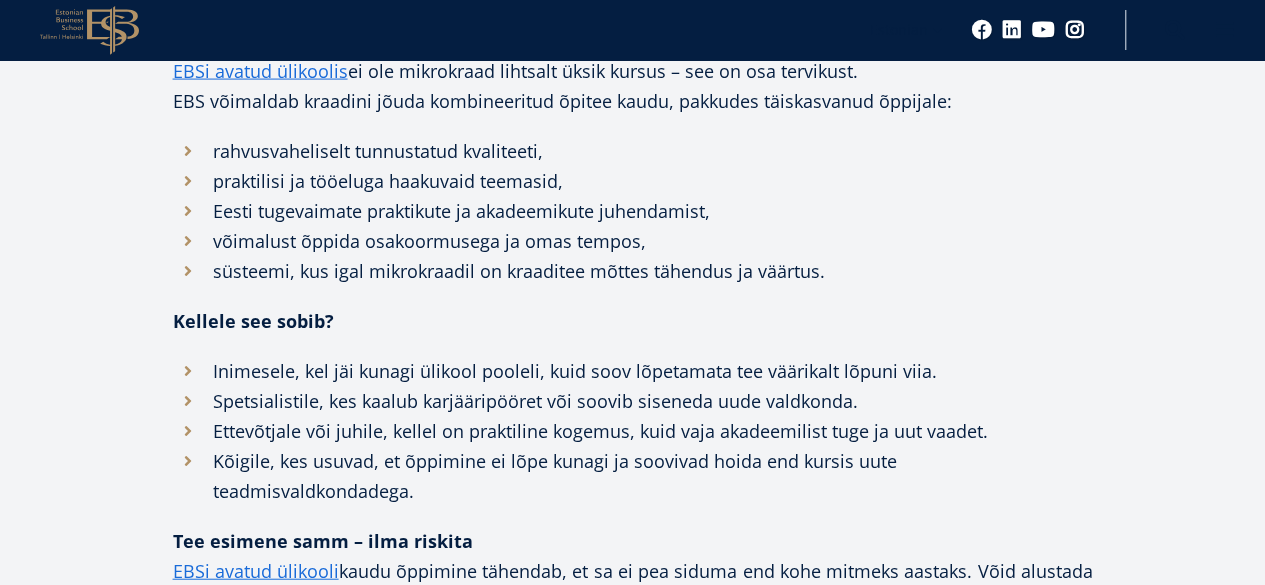 click on "võimalust õppida osakoormusega ja omas tempos," at bounding box center [633, 241] 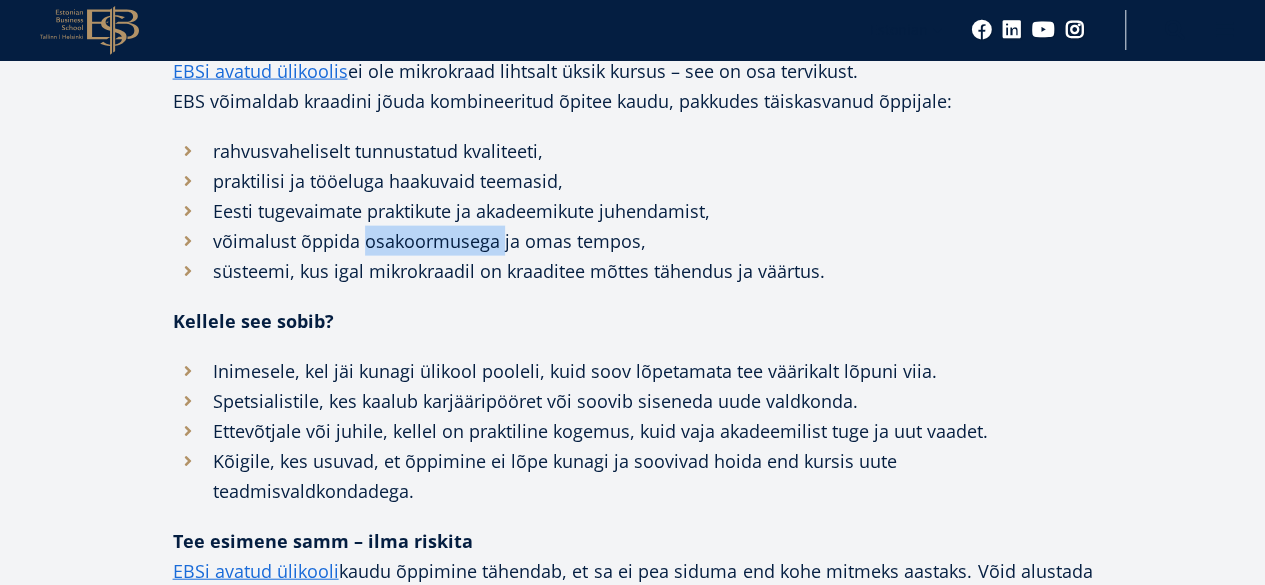 click on "võimalust õppida osakoormusega ja omas tempos," at bounding box center (633, 241) 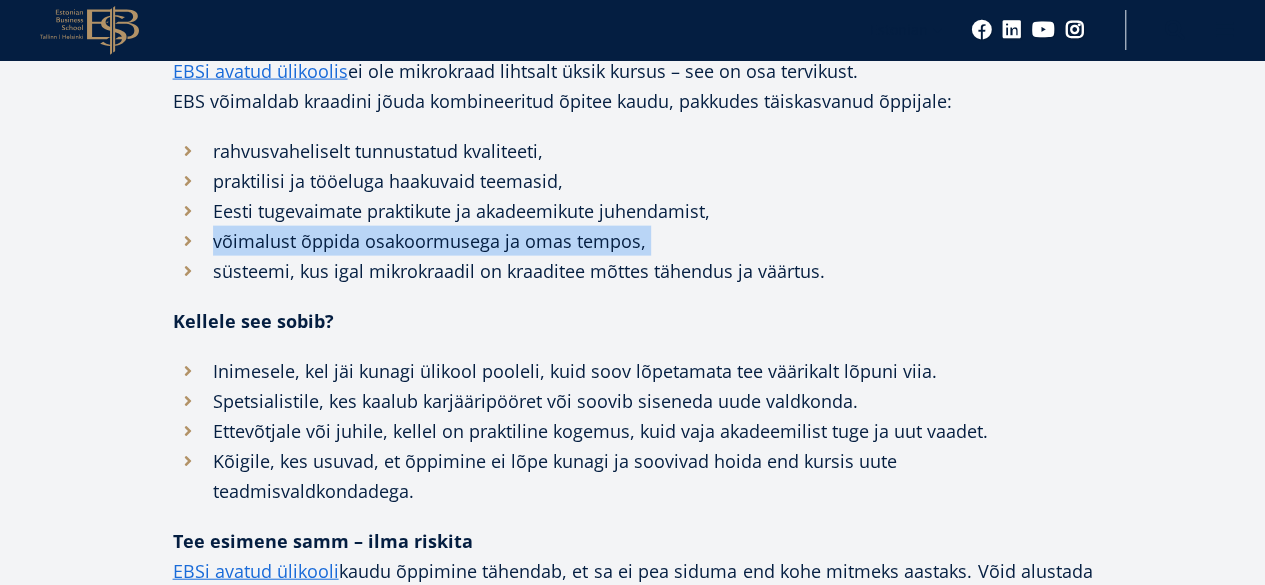 click on "võimalust õppida osakoormusega ja omas tempos," at bounding box center (633, 241) 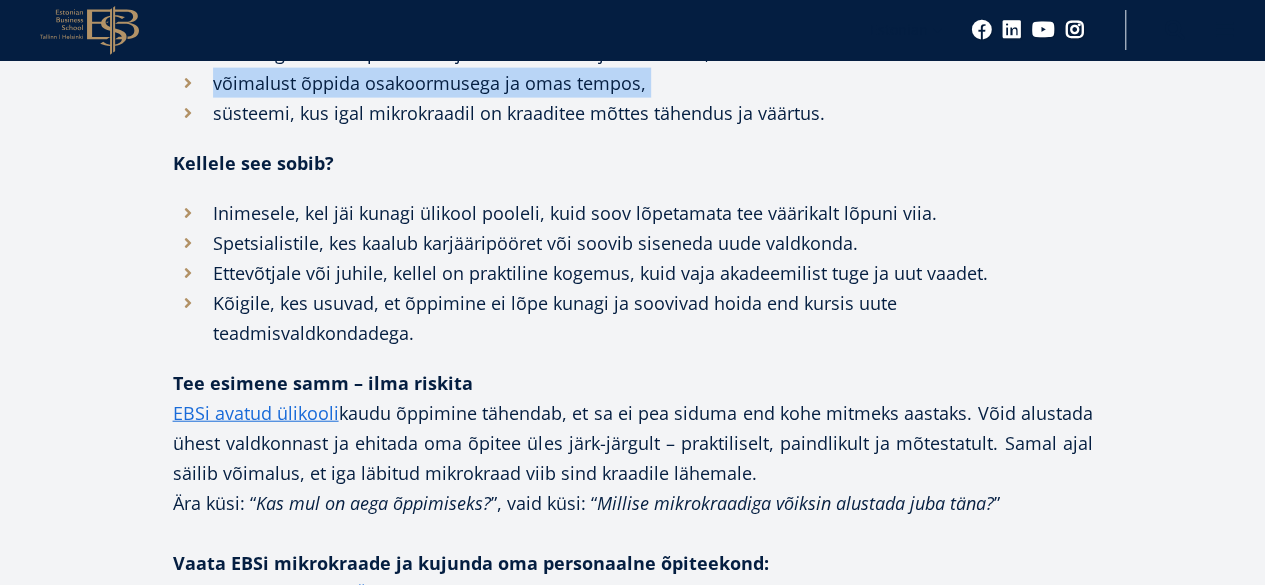 scroll, scrollTop: 2500, scrollLeft: 0, axis: vertical 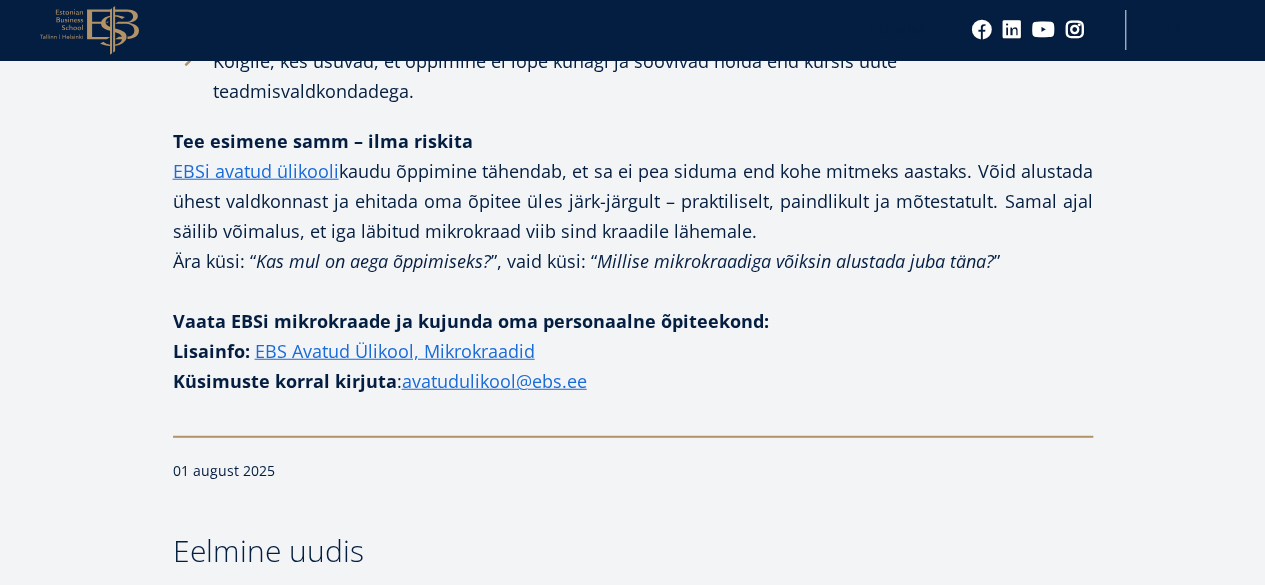 click on "Küsimuste korral kirjuta" at bounding box center [285, 381] 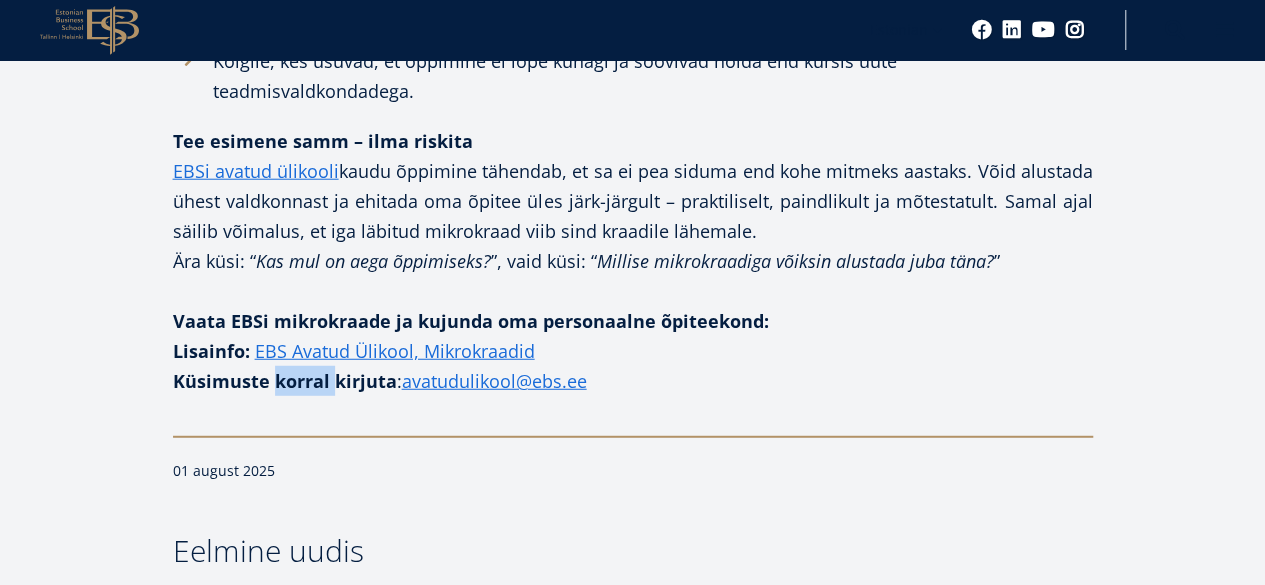 click on "Küsimuste korral kirjuta" at bounding box center (285, 381) 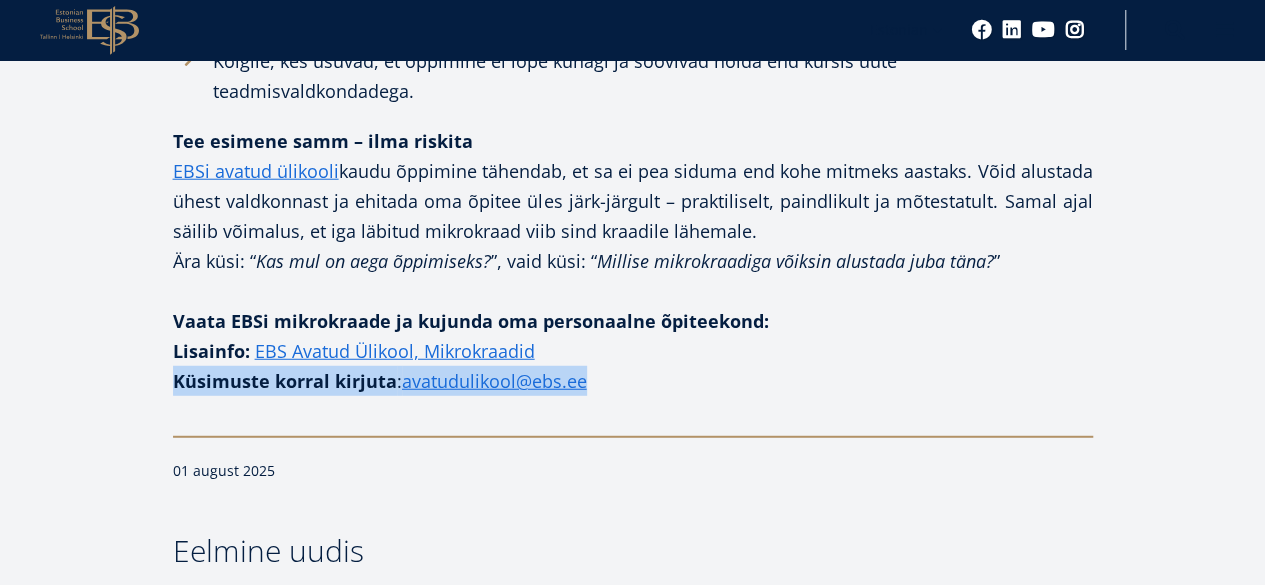 click on "Küsimuste korral kirjuta" at bounding box center [285, 381] 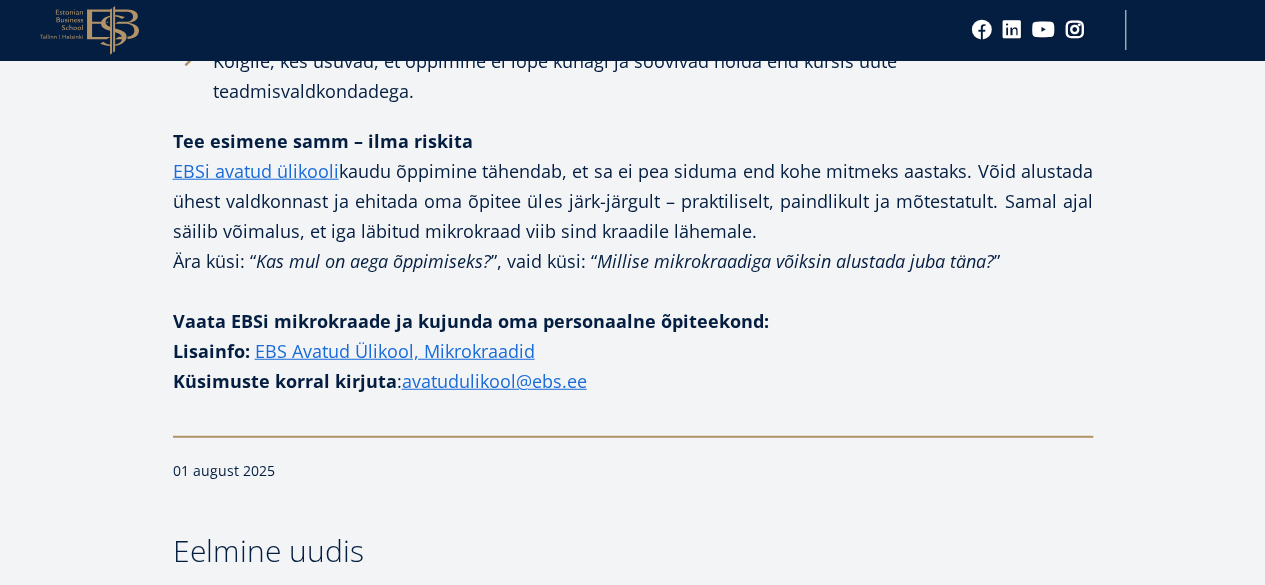 click on "Vaata EBSi mikrokraade ja kujunda oma personaalne õpiteekond:
Lisainfo:" at bounding box center [471, 336] 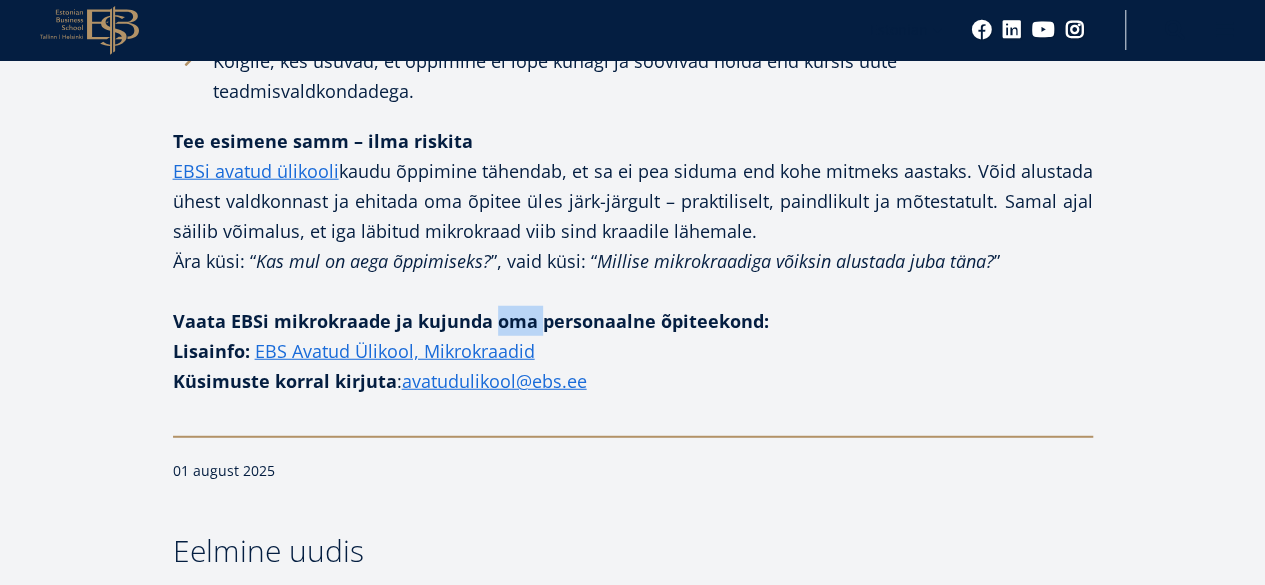 click on "Vaata EBSi mikrokraade ja kujunda oma personaalne õpiteekond:
Lisainfo:" at bounding box center [471, 336] 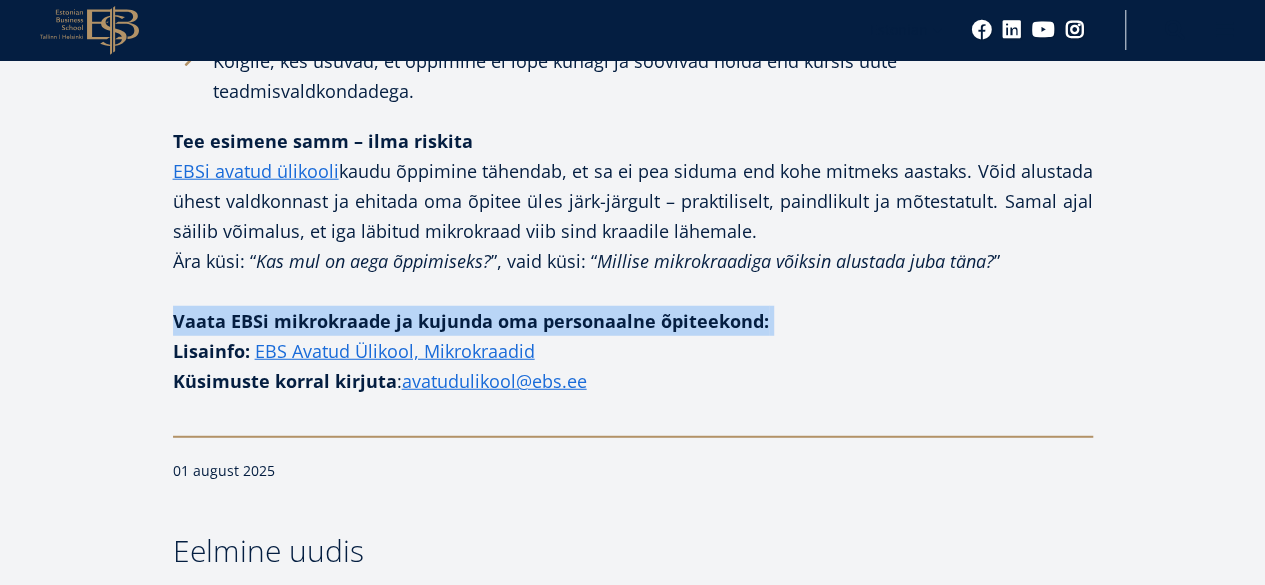 click on "Vaata EBSi mikrokraade ja kujunda oma personaalne õpiteekond:
Lisainfo:" at bounding box center (471, 336) 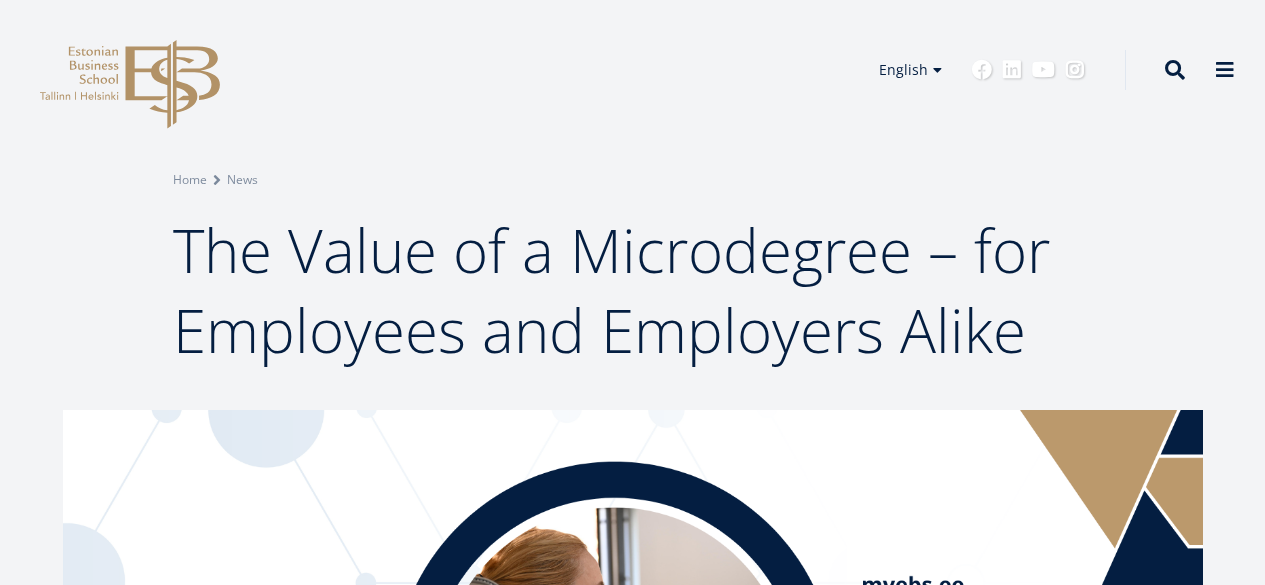 scroll, scrollTop: 0, scrollLeft: 0, axis: both 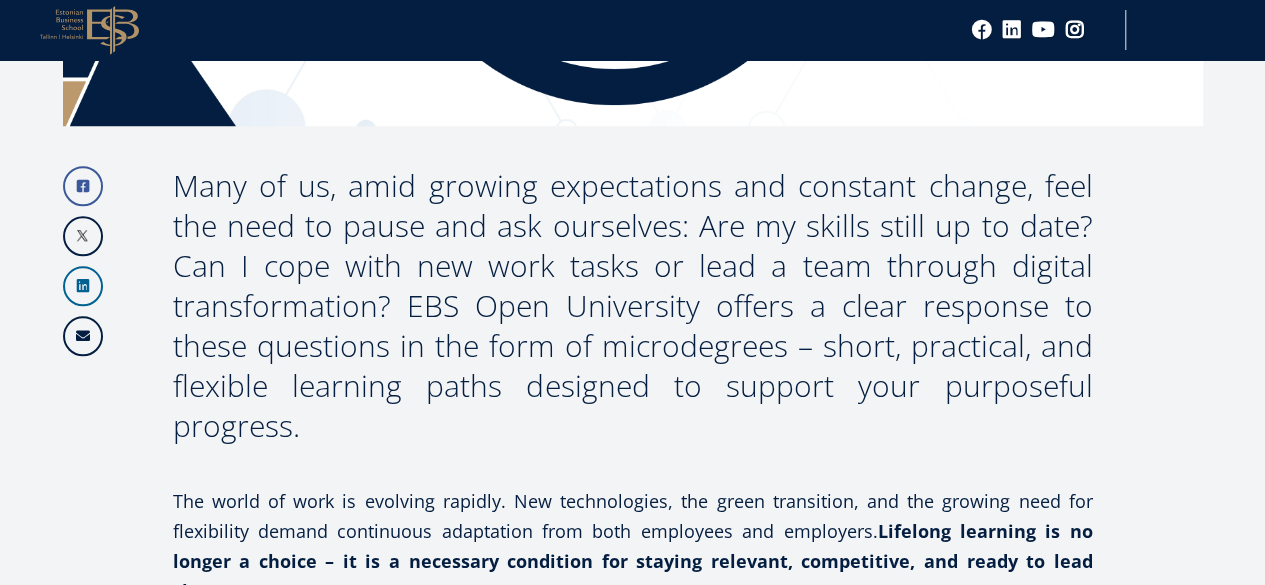 click on "Many of us, amid growing expectations and constant change, feel the need to pause and ask ourselves: Are my skills still up to date? Can I cope with new work tasks or lead a team through digital transformation? EBS Open University offers a clear response to these questions in the form of microdegrees – short, practical, and flexible learning paths designed to support your purposeful progress." at bounding box center (633, 306) 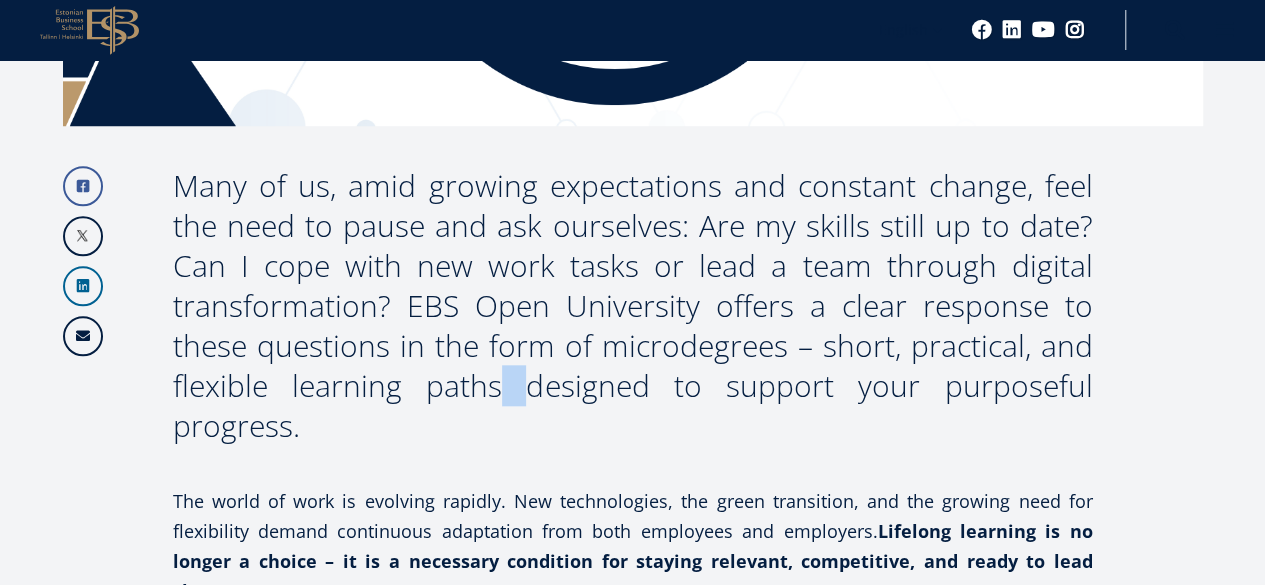 click on "Many of us, amid growing expectations and constant change, feel the need to pause and ask ourselves: Are my skills still up to date? Can I cope with new work tasks or lead a team through digital transformation? EBS Open University offers a clear response to these questions in the form of microdegrees – short, practical, and flexible learning paths designed to support your purposeful progress." at bounding box center [633, 306] 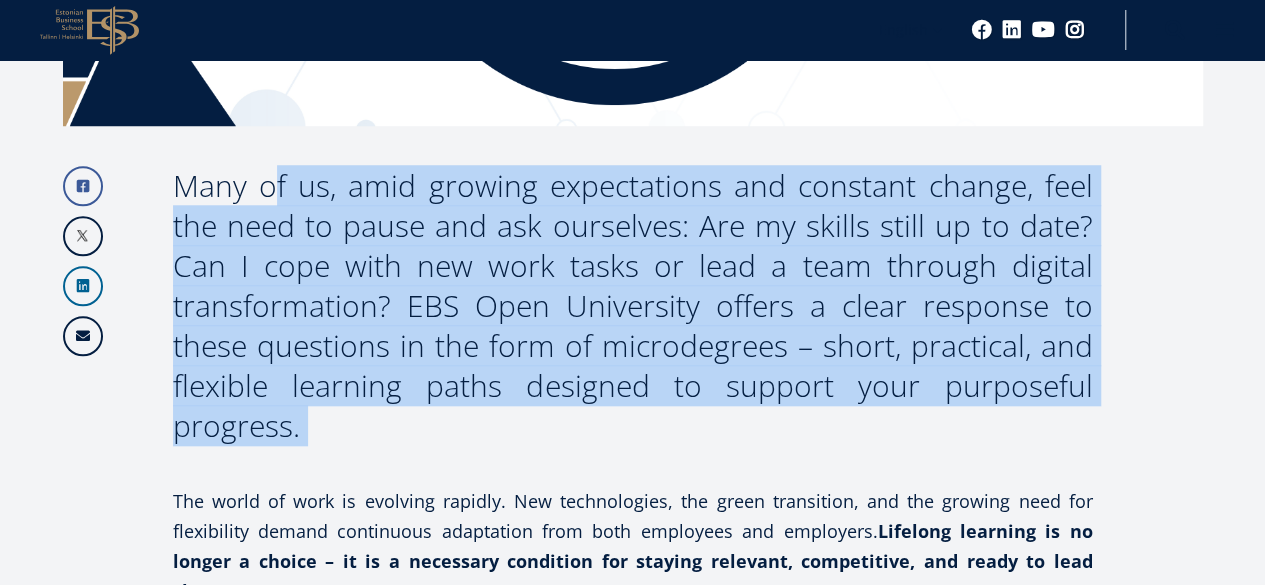 click on "Many of us, amid growing expectations and constant change, feel the need to pause and ask ourselves: Are my skills still up to date? Can I cope with new work tasks or lead a team through digital transformation? EBS Open University offers a clear response to these questions in the form of microdegrees – short, practical, and flexible learning paths designed to support your purposeful progress." at bounding box center [633, 306] 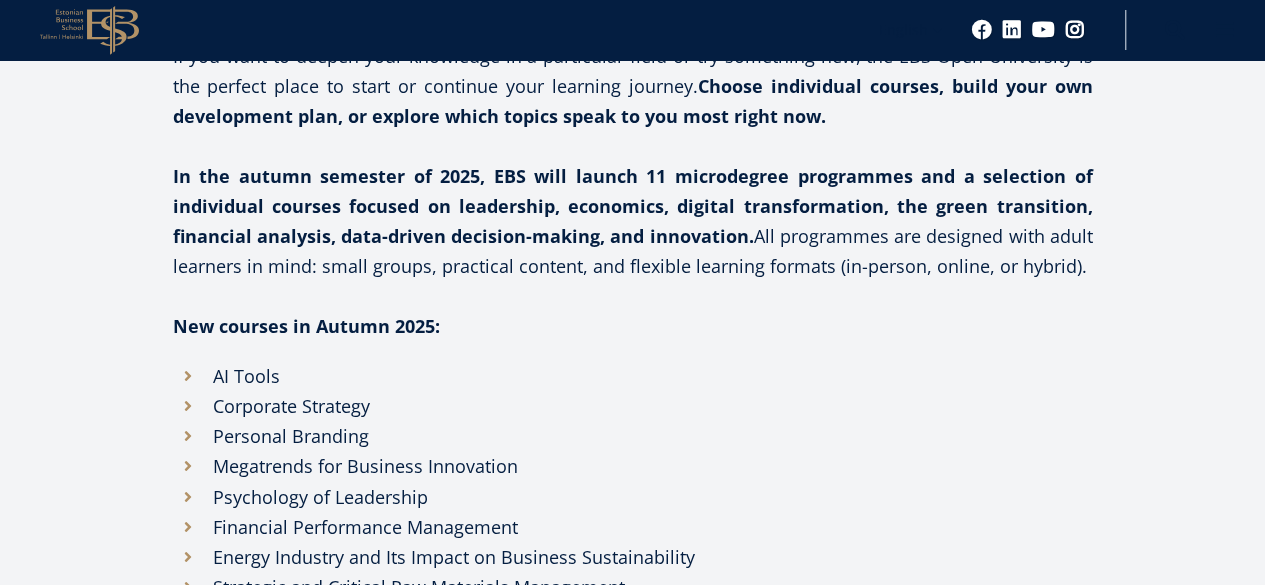 scroll, scrollTop: 1400, scrollLeft: 0, axis: vertical 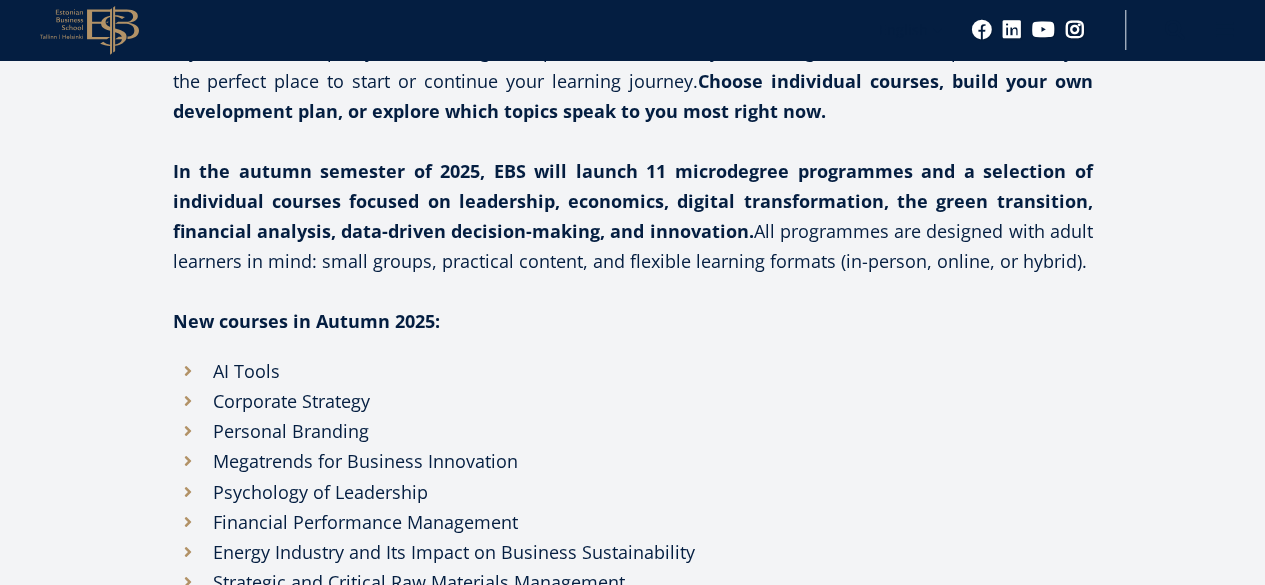 click on "Financial Performance Management" at bounding box center (633, 521) 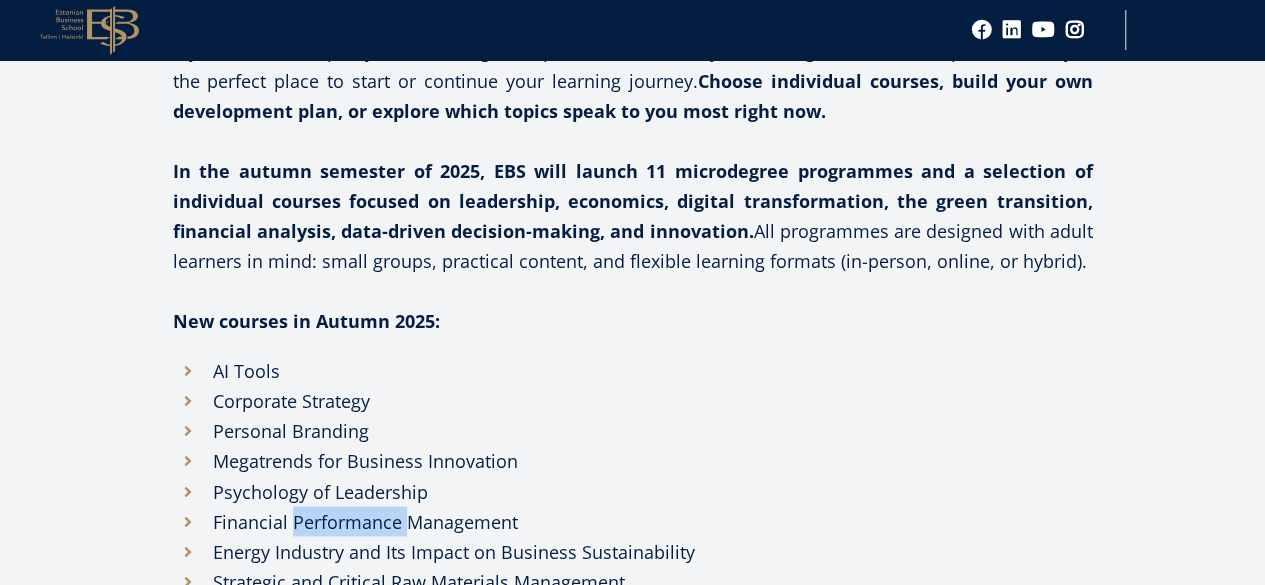 click on "Financial Performance Management" at bounding box center (633, 521) 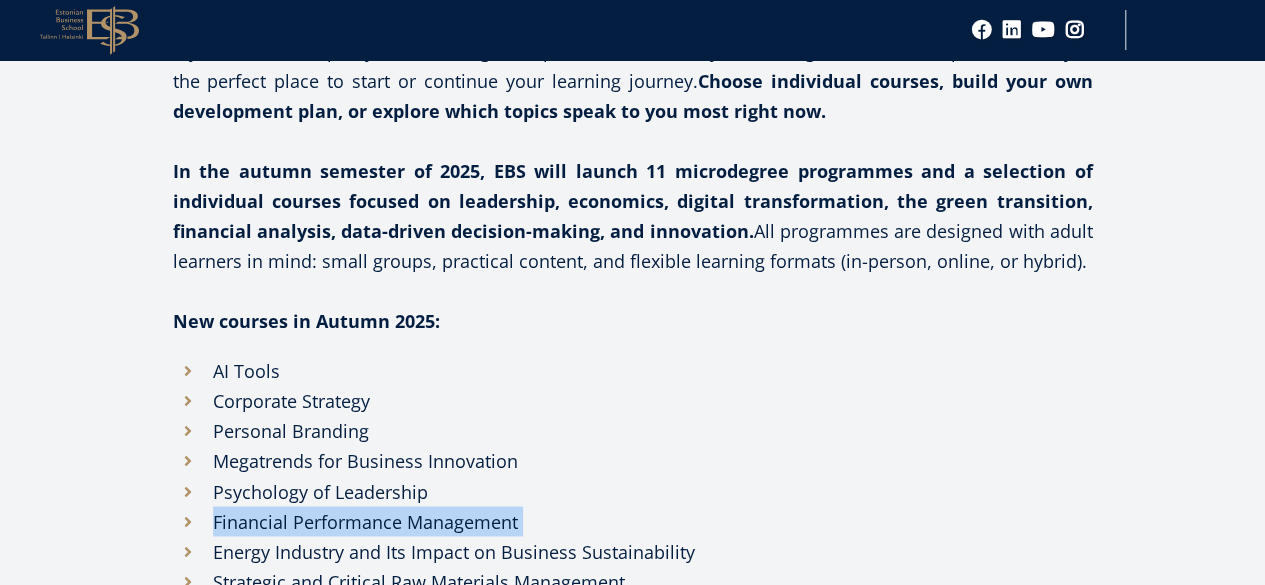 click on "Financial Performance Management" at bounding box center (633, 521) 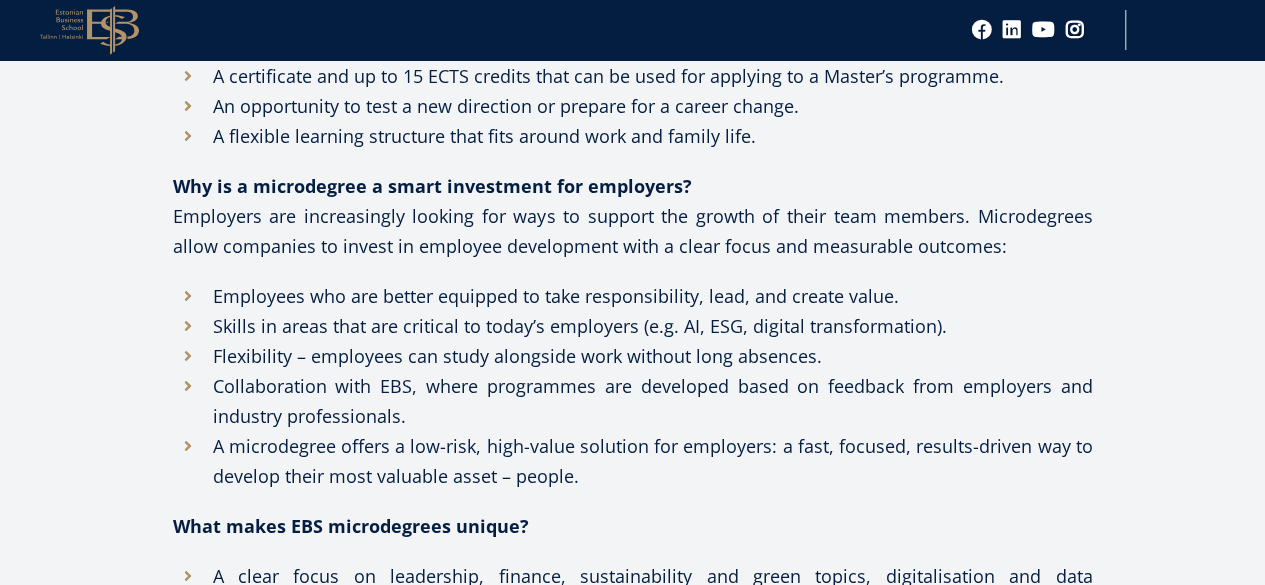 scroll, scrollTop: 2300, scrollLeft: 0, axis: vertical 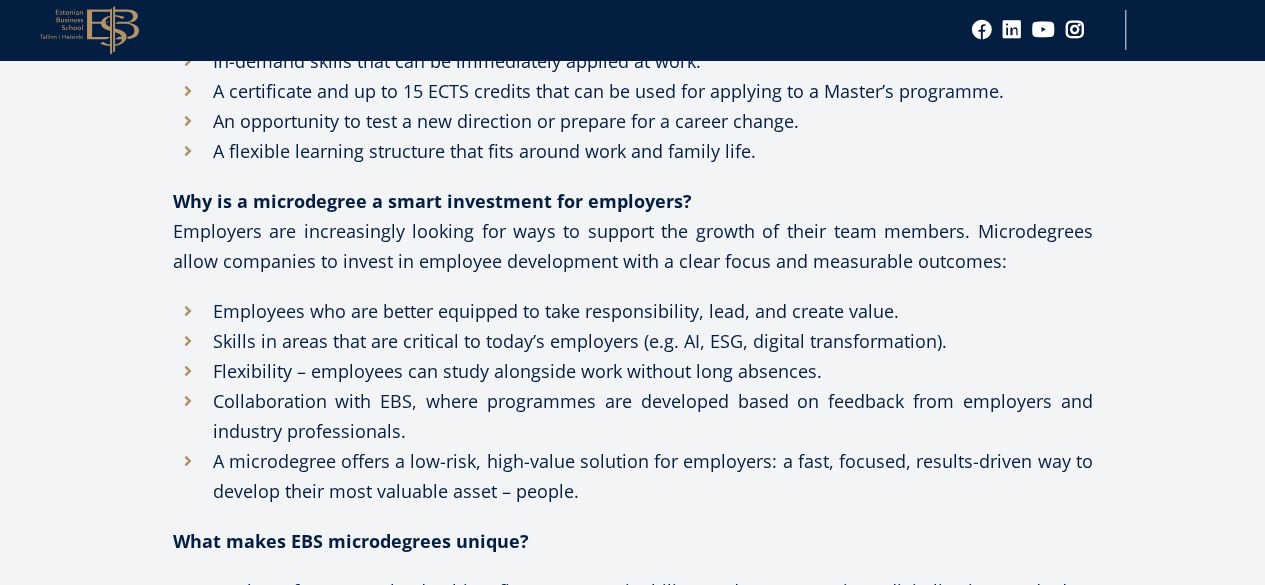 click on "Collaboration with EBS, where programmes are developed based on feedback from employers and industry professionals." at bounding box center [633, 416] 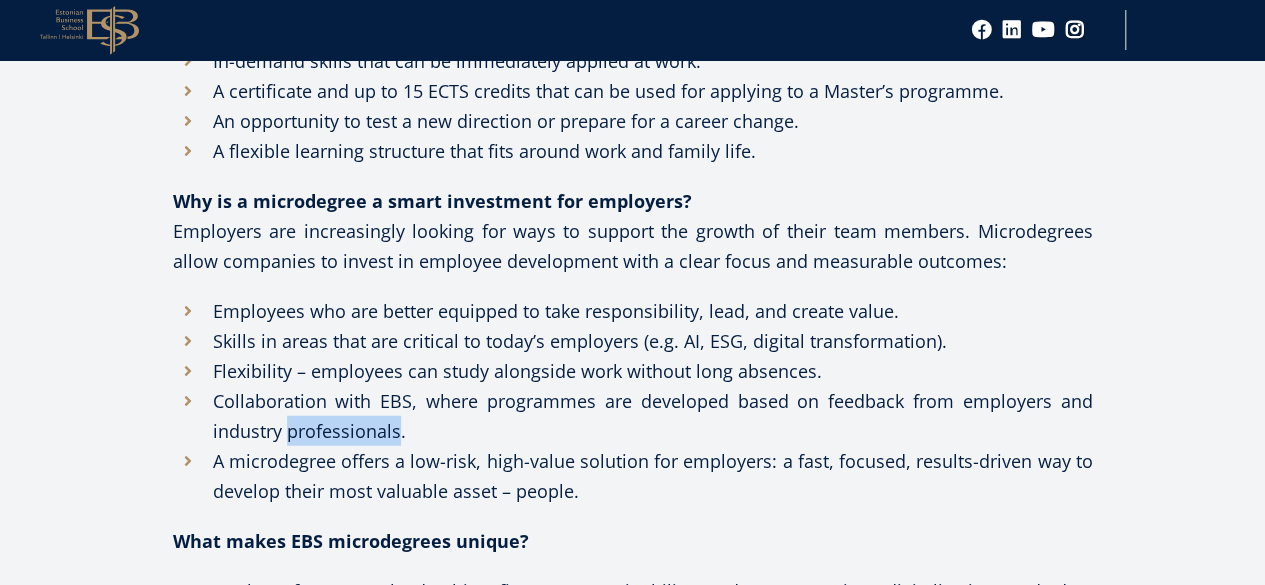 click on "Collaboration with EBS, where programmes are developed based on feedback from employers and industry professionals." at bounding box center (633, 416) 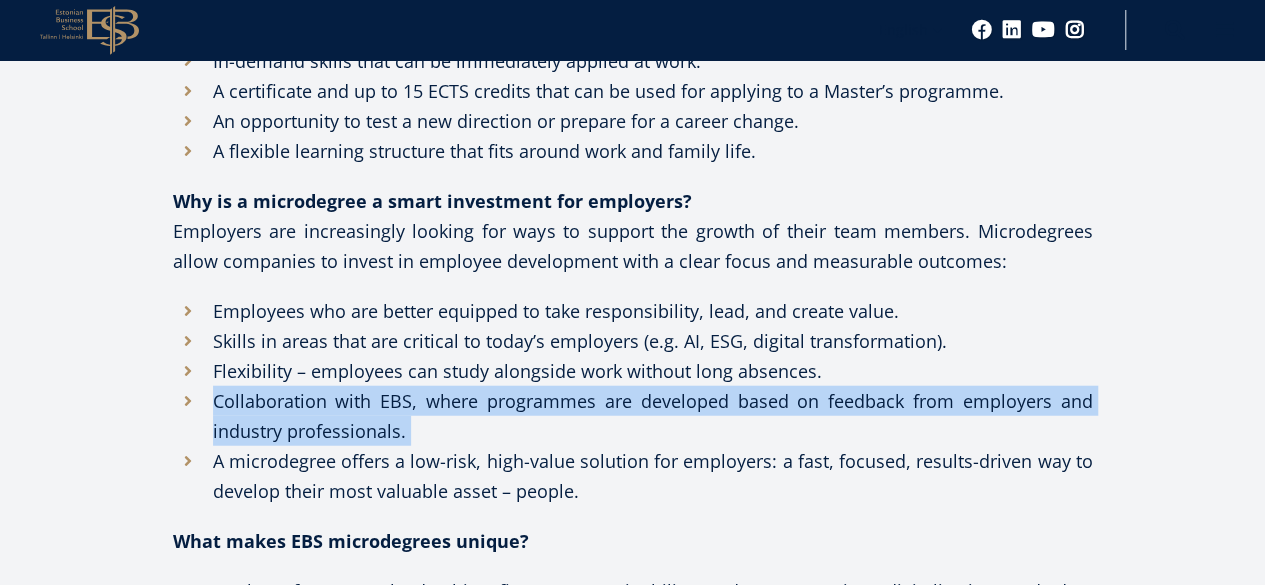 click on "Collaboration with EBS, where programmes are developed based on feedback from employers and industry professionals." at bounding box center [633, 416] 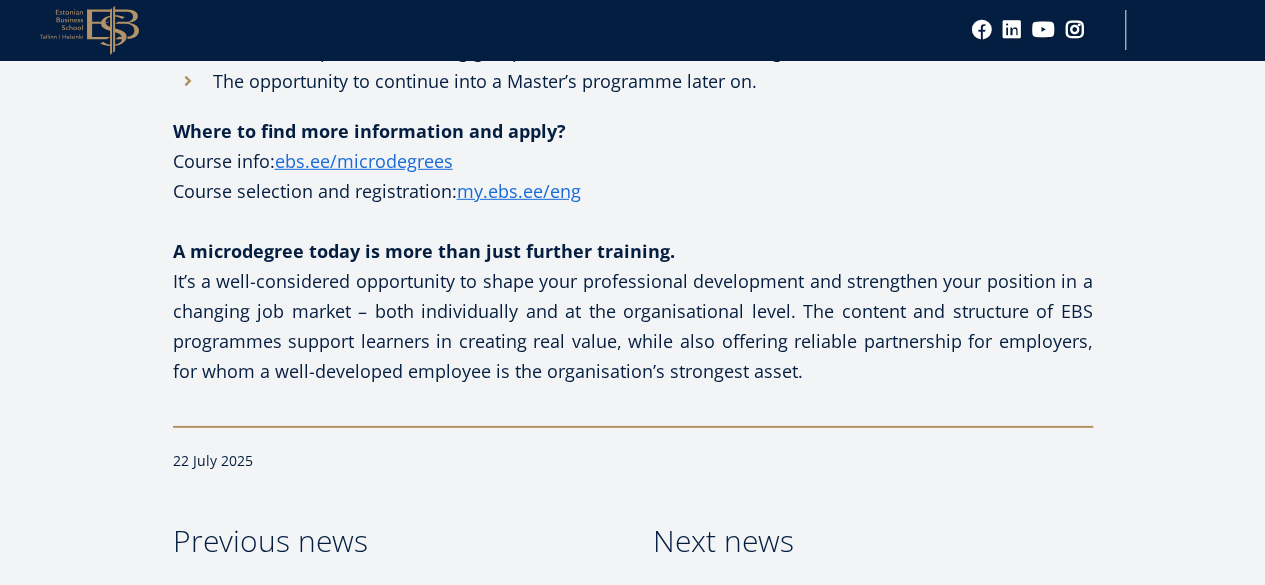 scroll, scrollTop: 3100, scrollLeft: 0, axis: vertical 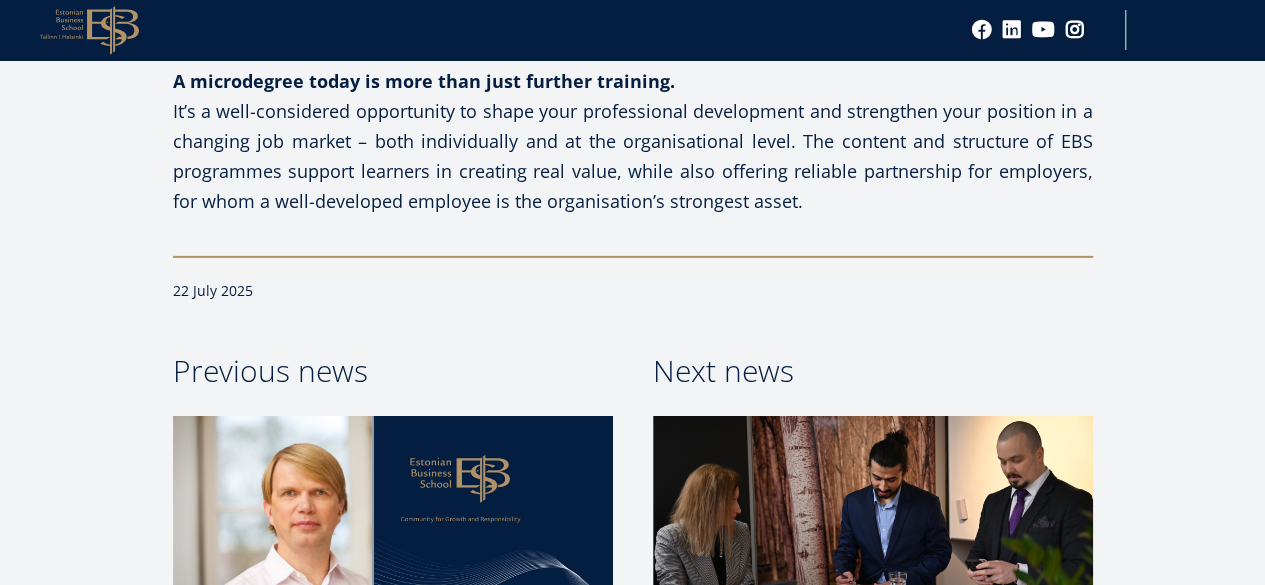 click on "Facebook
Linkedin
Email
Many of us, amid growing expectations and constant change, feel the need to pause and ask ourselves: Are my skills still up to date? Can I cope with new work tasks or lead a team through digital transformation? EBS Open University offers a clear response to these questions in the form of microdegrees – short, practical, and flexible learning paths designed to support your purposeful progress.
Choose individual courses, build your own development plan, or explore which topics speak to you most right now." at bounding box center (633, -692) 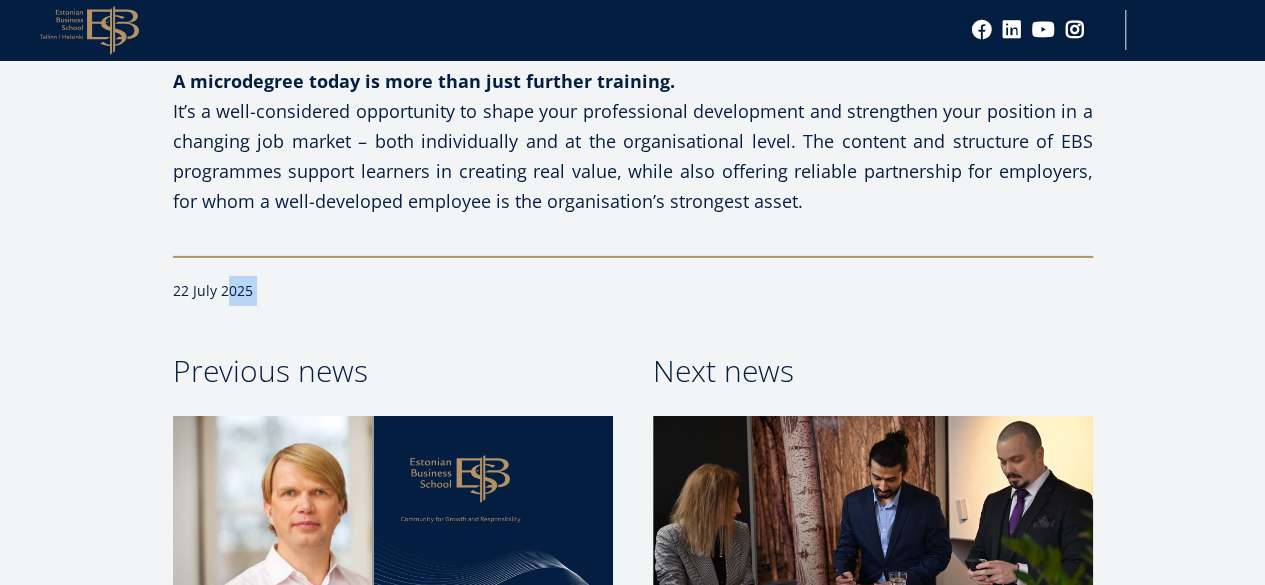click on "Facebook
Linkedin
Email
Many of us, amid growing expectations and constant change, feel the need to pause and ask ourselves: Are my skills still up to date? Can I cope with new work tasks or lead a team through digital transformation? EBS Open University offers a clear response to these questions in the form of microdegrees – short, practical, and flexible learning paths designed to support your purposeful progress.
Choose individual courses, build your own development plan, or explore which topics speak to you most right now." at bounding box center [633, -692] 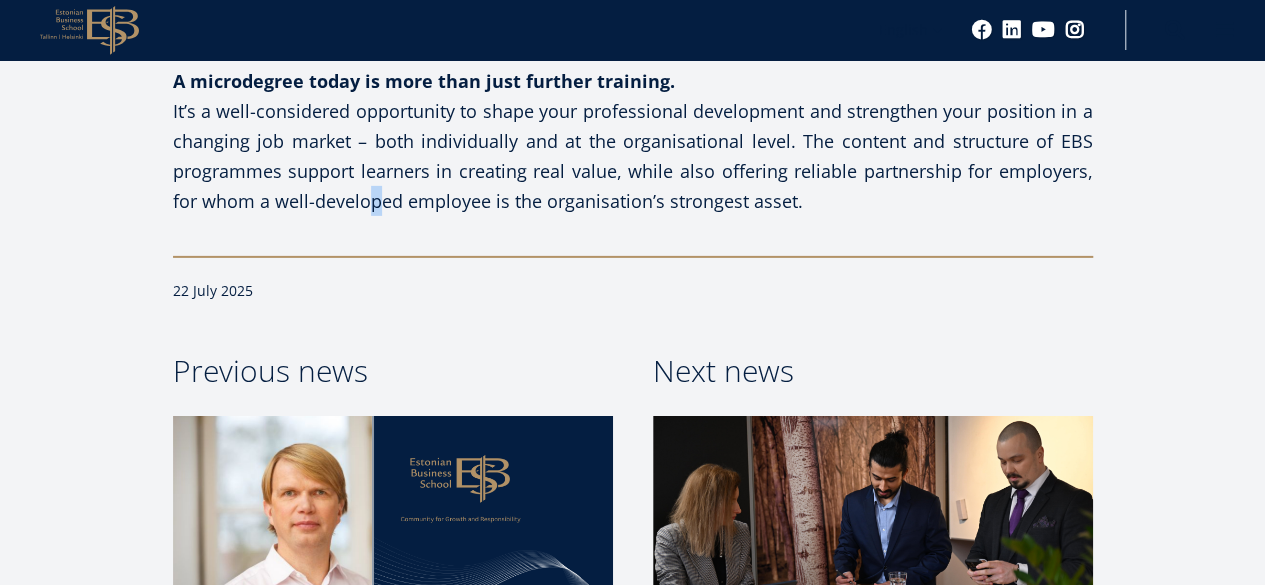 click on "A microdegree today is more than just further training.
It’s a well-considered opportunity to shape your professional development and strengthen your position in a changing job market – both individually and at the organisational level. The content and structure of EBS programmes support learners in creating real value, while also offering reliable partnership for employers, for whom a well-developed employee is the organisation’s strongest asset." at bounding box center (633, 141) 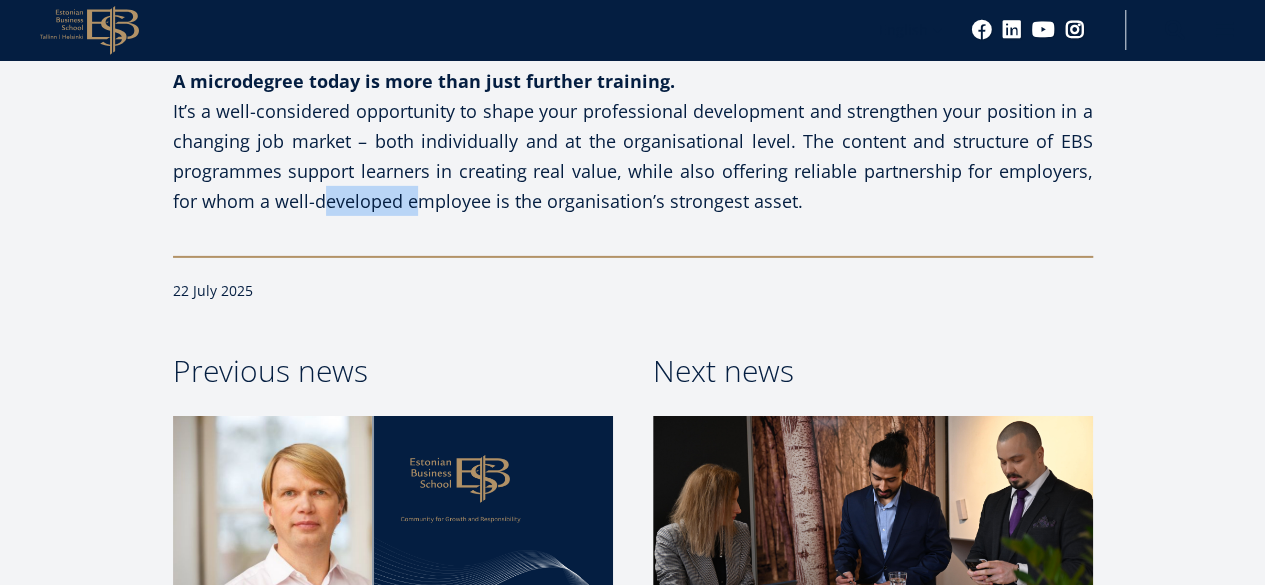 click on "A microdegree today is more than just further training.
It’s a well-considered opportunity to shape your professional development and strengthen your position in a changing job market – both individually and at the organisational level. The content and structure of EBS programmes support learners in creating real value, while also offering reliable partnership for employers, for whom a well-developed employee is the organisation’s strongest asset." at bounding box center (633, 141) 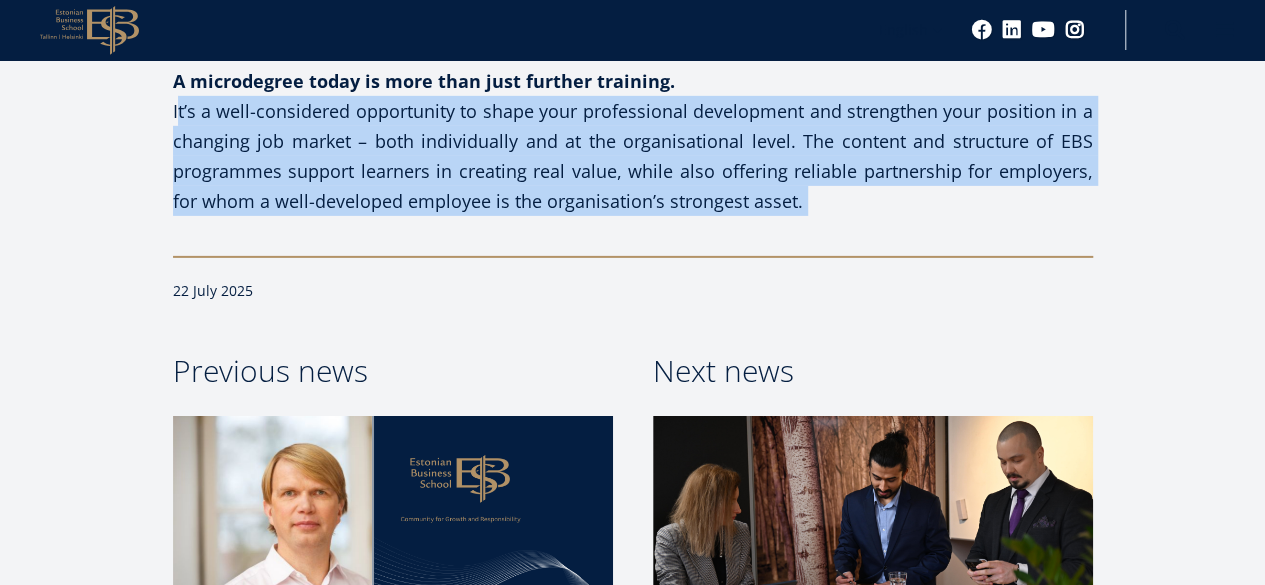 click on "A microdegree today is more than just further training.
It’s a well-considered opportunity to shape your professional development and strengthen your position in a changing job market – both individually and at the organisational level. The content and structure of EBS programmes support learners in creating real value, while also offering reliable partnership for employers, for whom a well-developed employee is the organisation’s strongest asset." at bounding box center [633, 141] 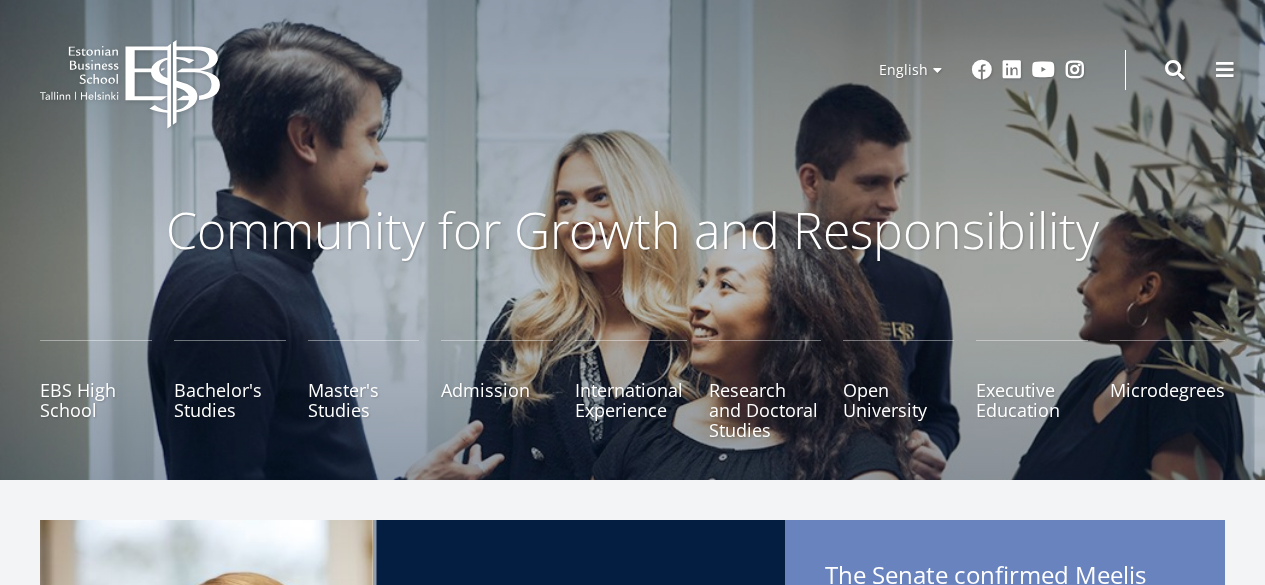 scroll, scrollTop: 0, scrollLeft: 0, axis: both 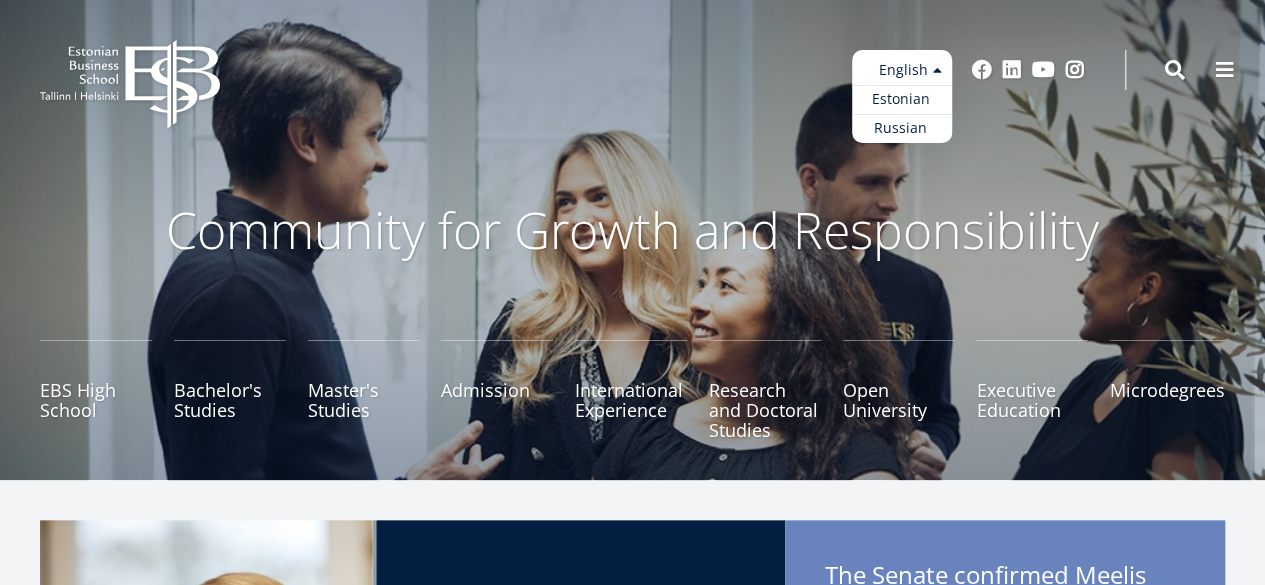 click on "Estonian English        Russian" at bounding box center (902, 96) 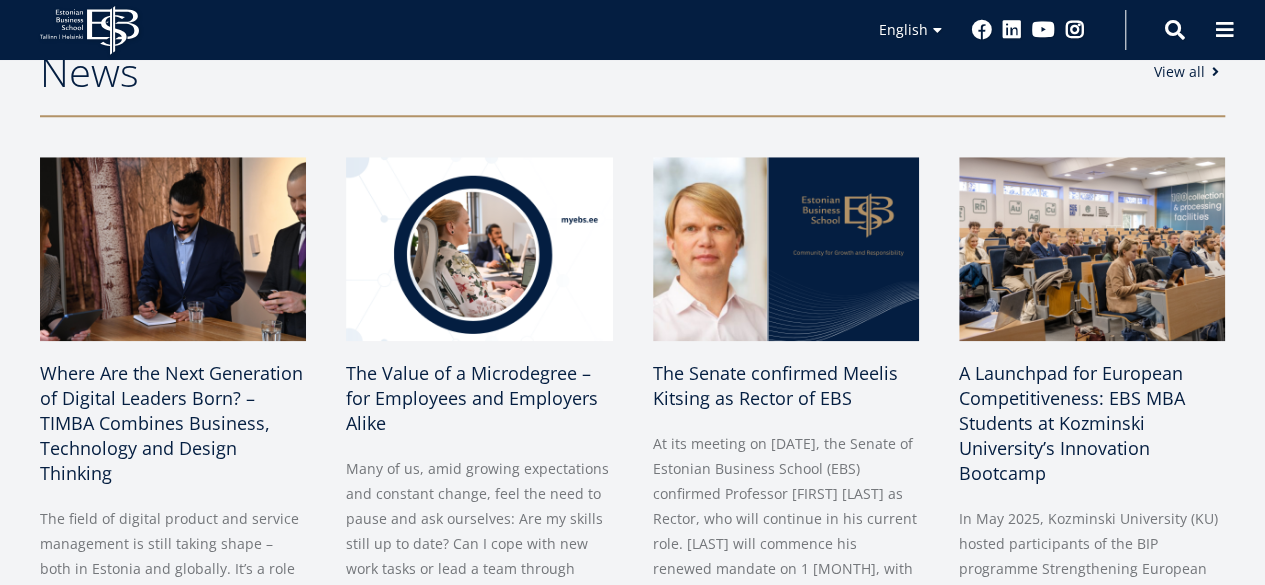 scroll, scrollTop: 800, scrollLeft: 0, axis: vertical 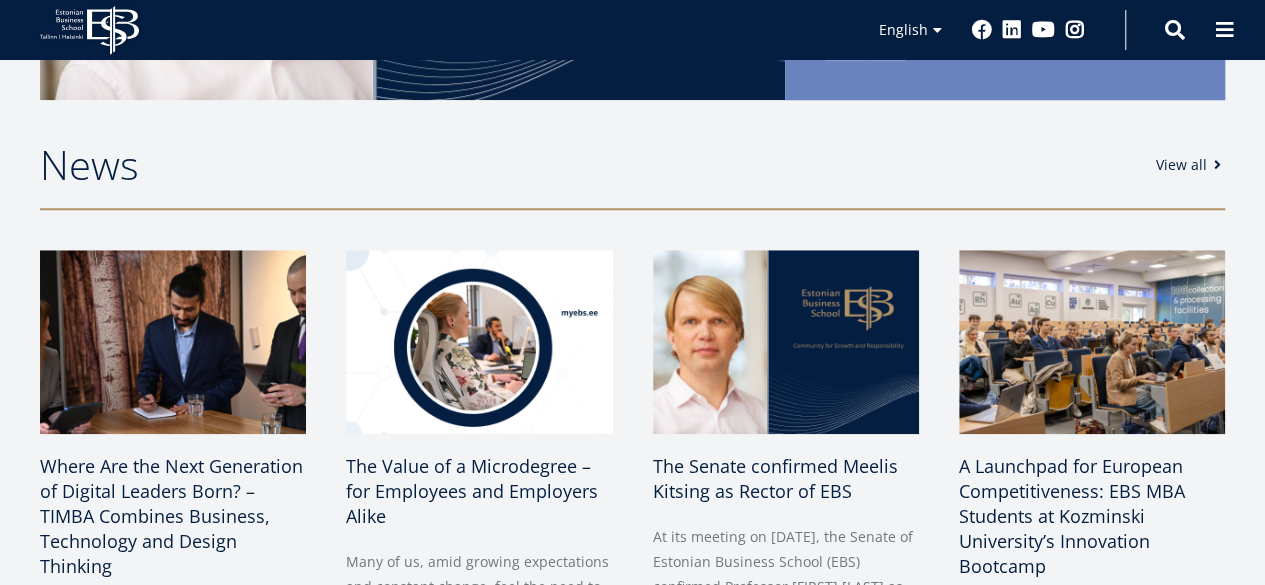 click on "View all" at bounding box center [1191, 165] 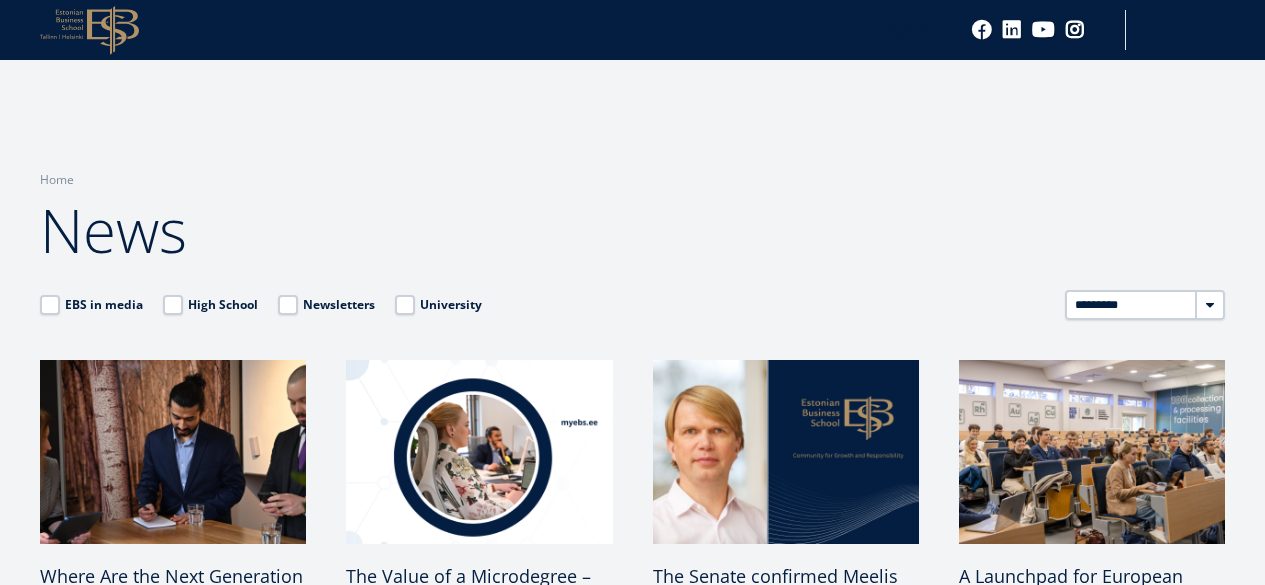 scroll, scrollTop: 1322, scrollLeft: 0, axis: vertical 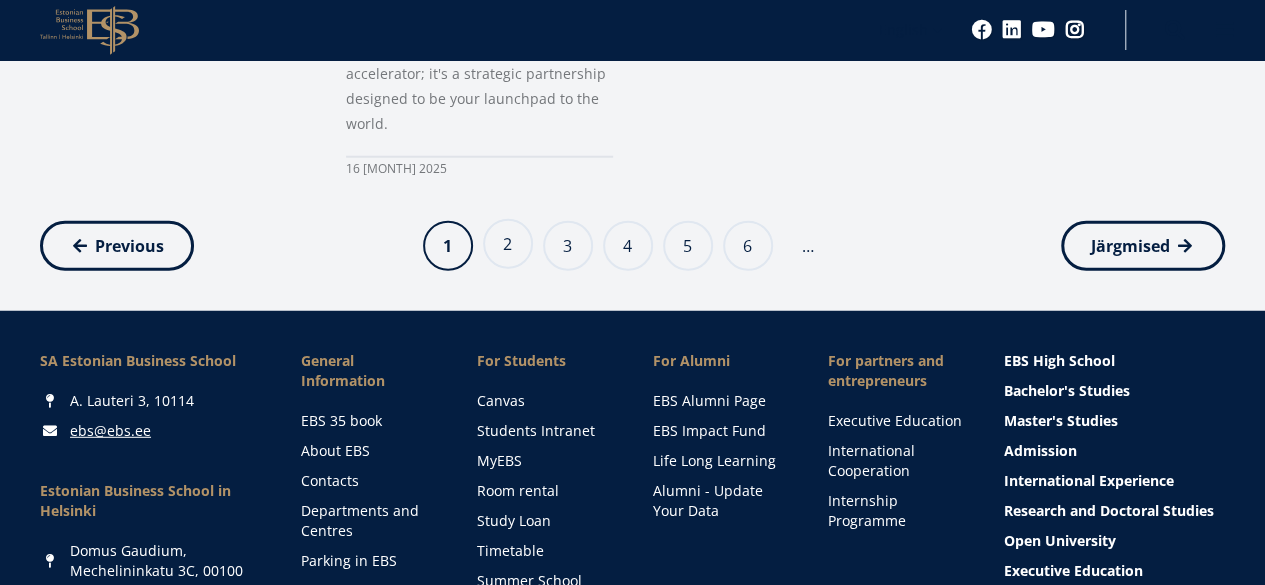 click on "Page
2" at bounding box center [508, 244] 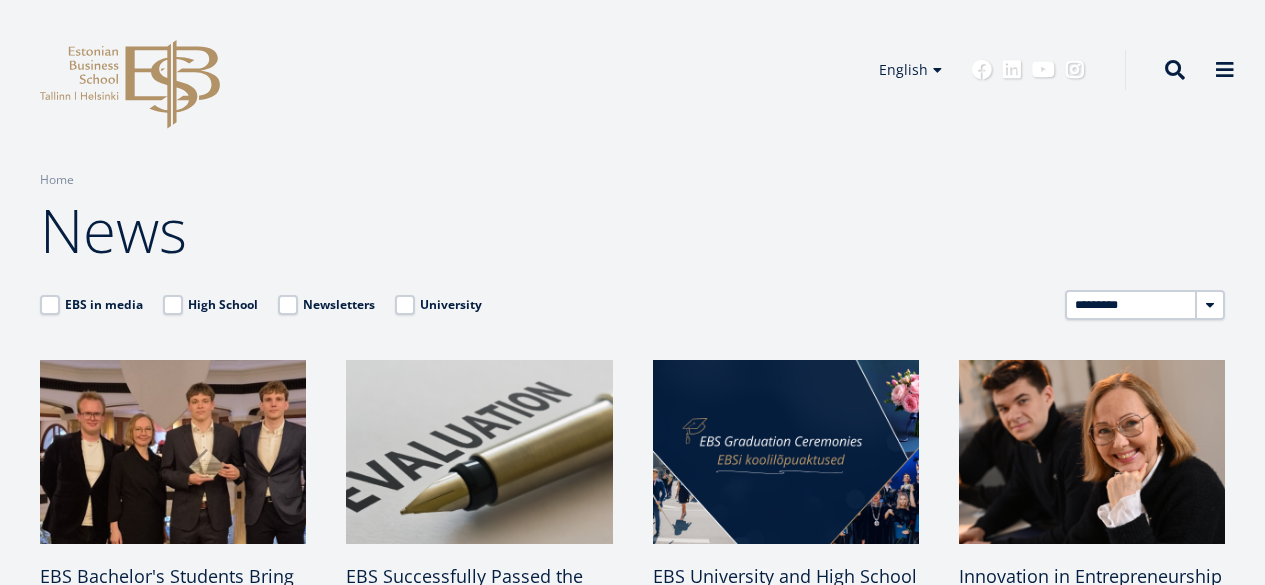 scroll, scrollTop: 0, scrollLeft: 0, axis: both 